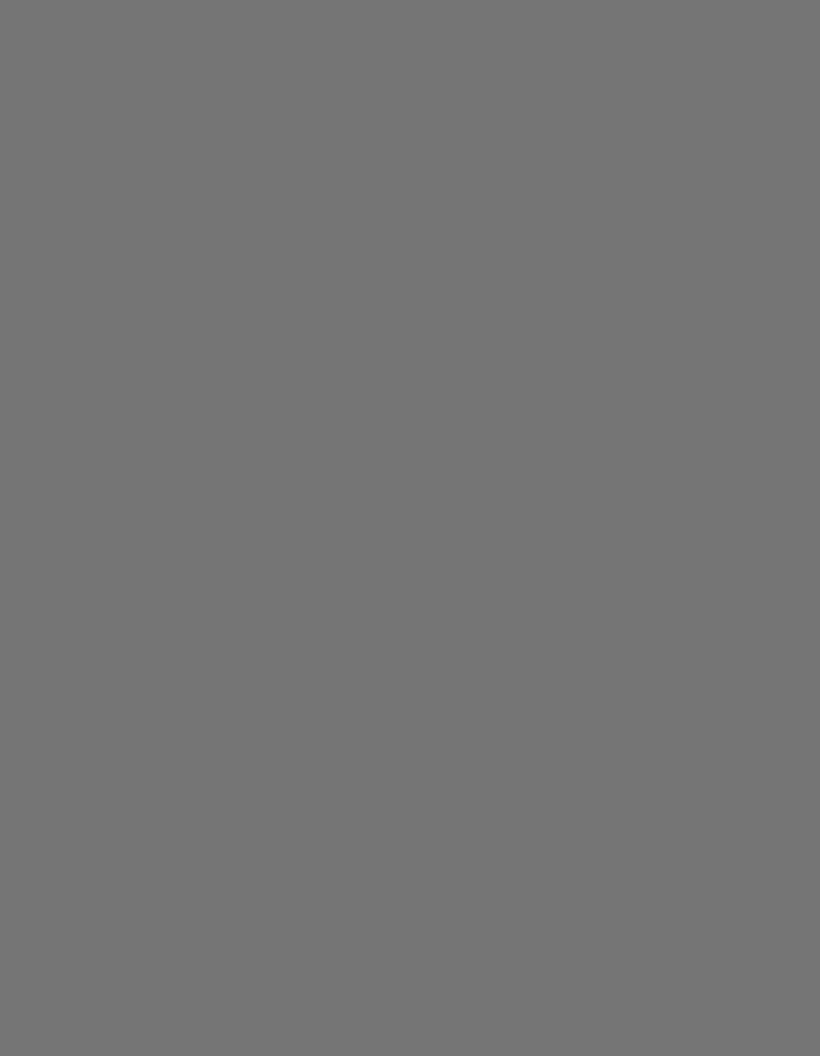 scroll, scrollTop: 0, scrollLeft: 0, axis: both 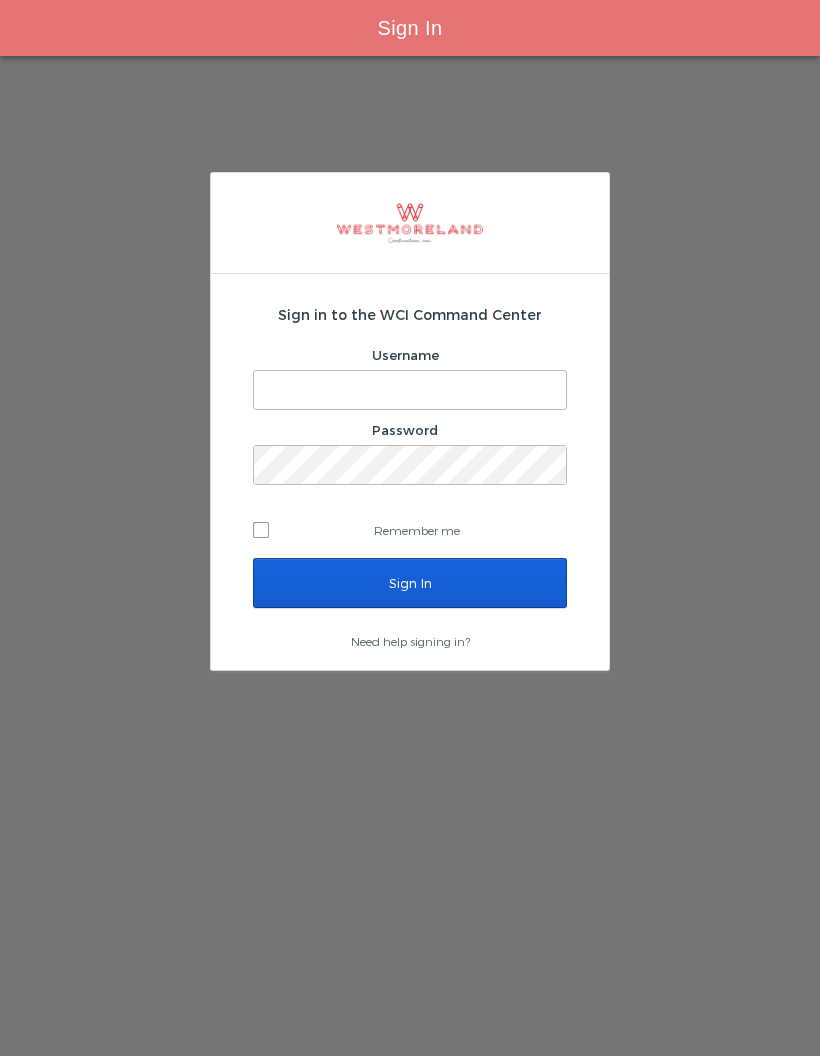 type on "[EMAIL_ADDRESS][PERSON_NAME][DOMAIN_NAME]" 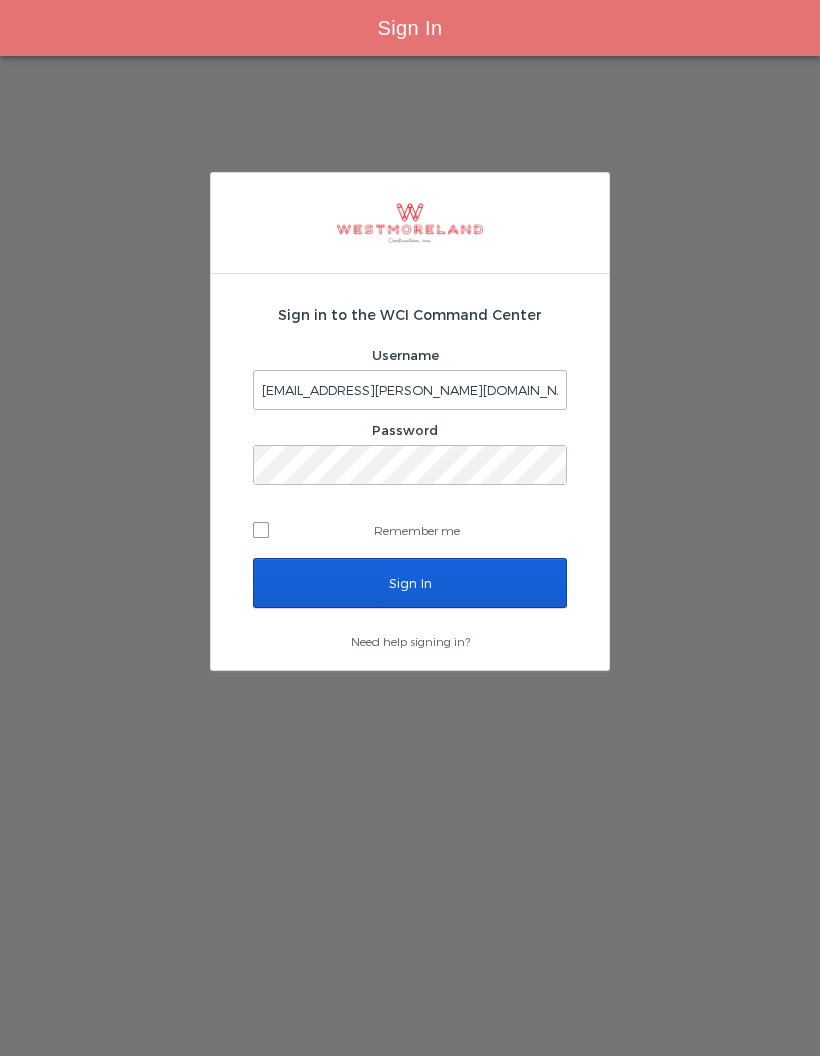 click on "Sign In" at bounding box center [410, 583] 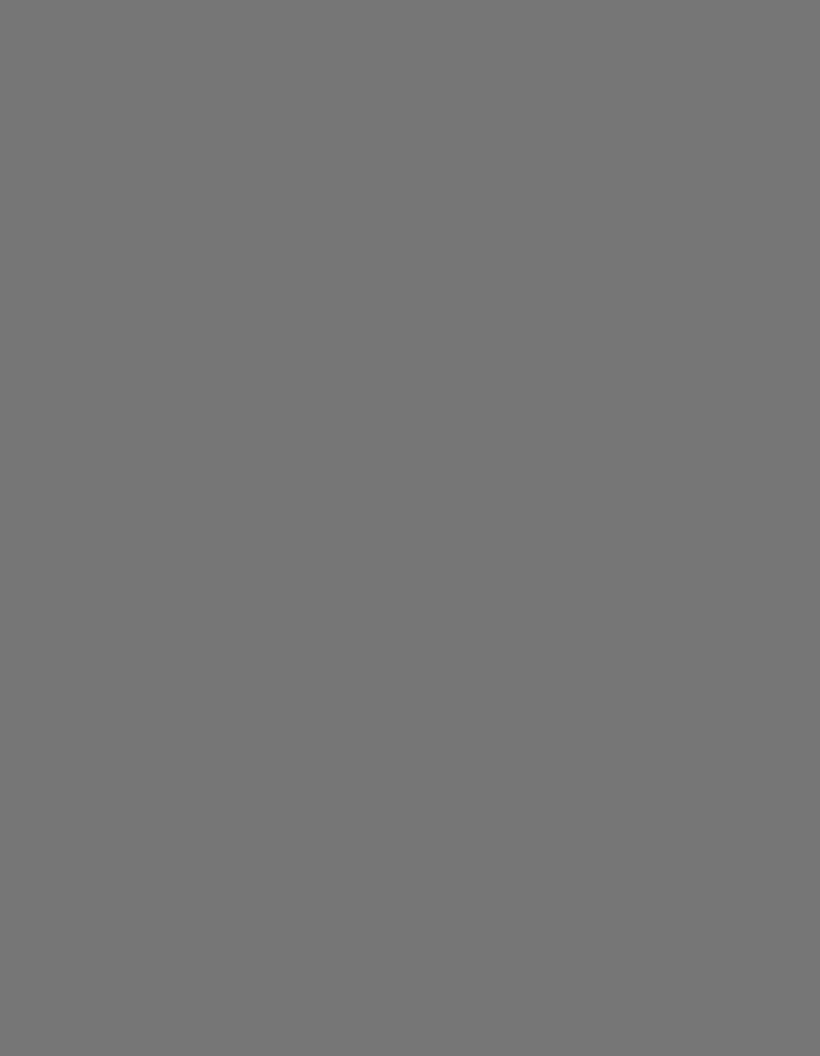 scroll, scrollTop: 0, scrollLeft: 0, axis: both 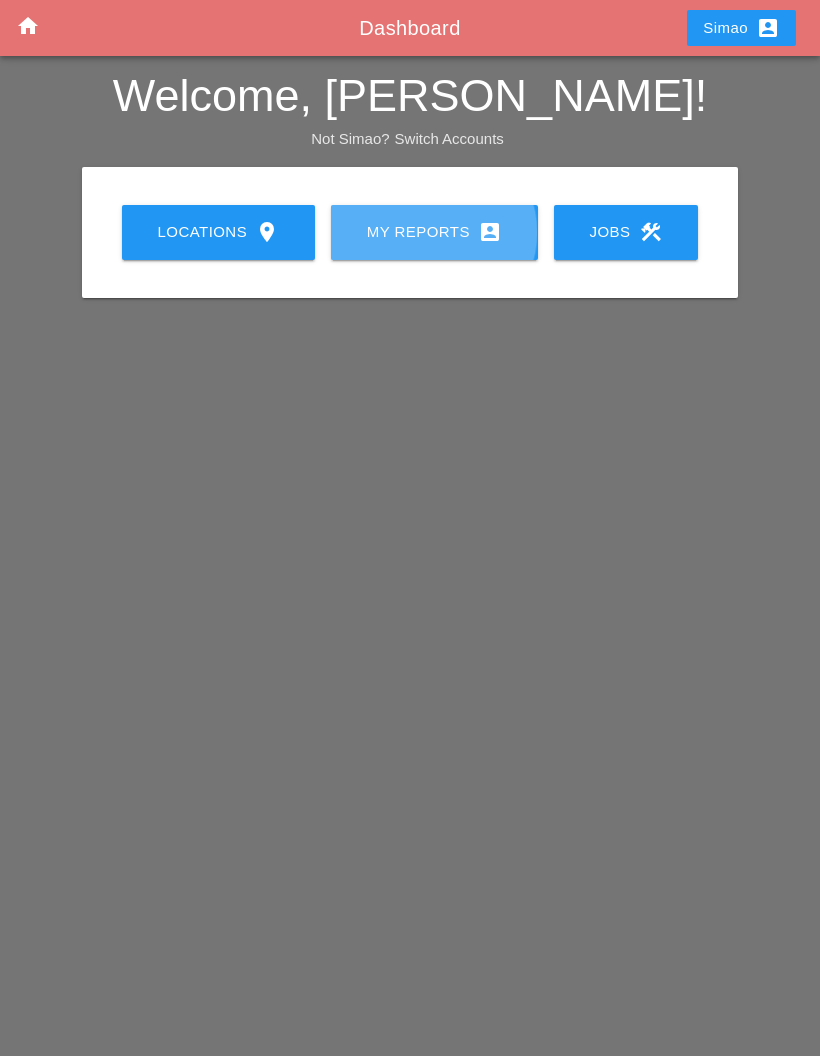 click on "My Reports account_box" at bounding box center [434, 232] 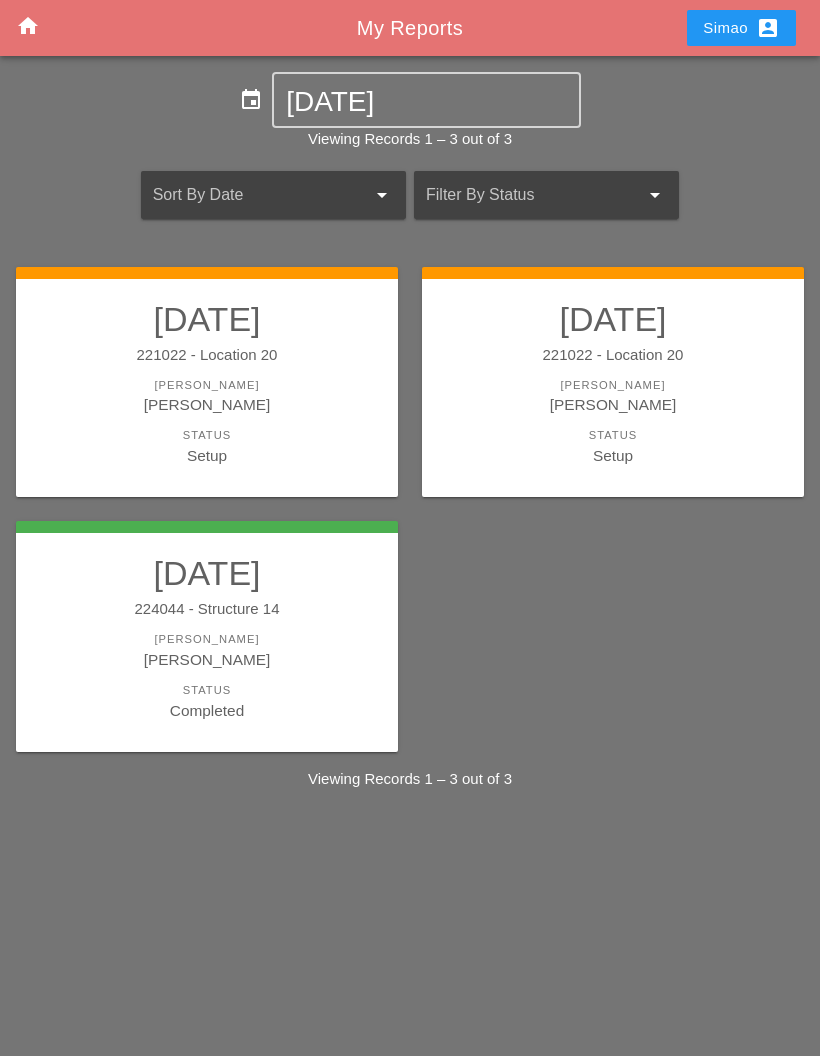 click on "06/30/2025 221022 - Location 20 Foreman Simao Pinheiro Status Setup" at bounding box center (613, 383) 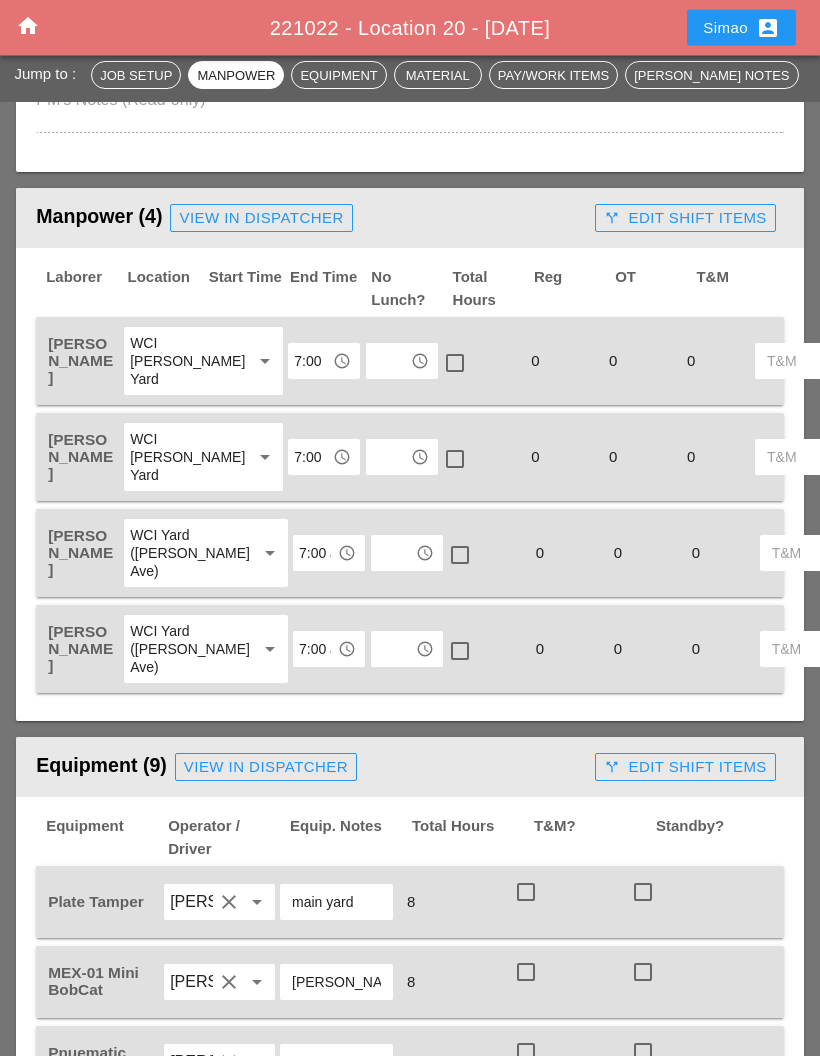 scroll, scrollTop: 952, scrollLeft: 0, axis: vertical 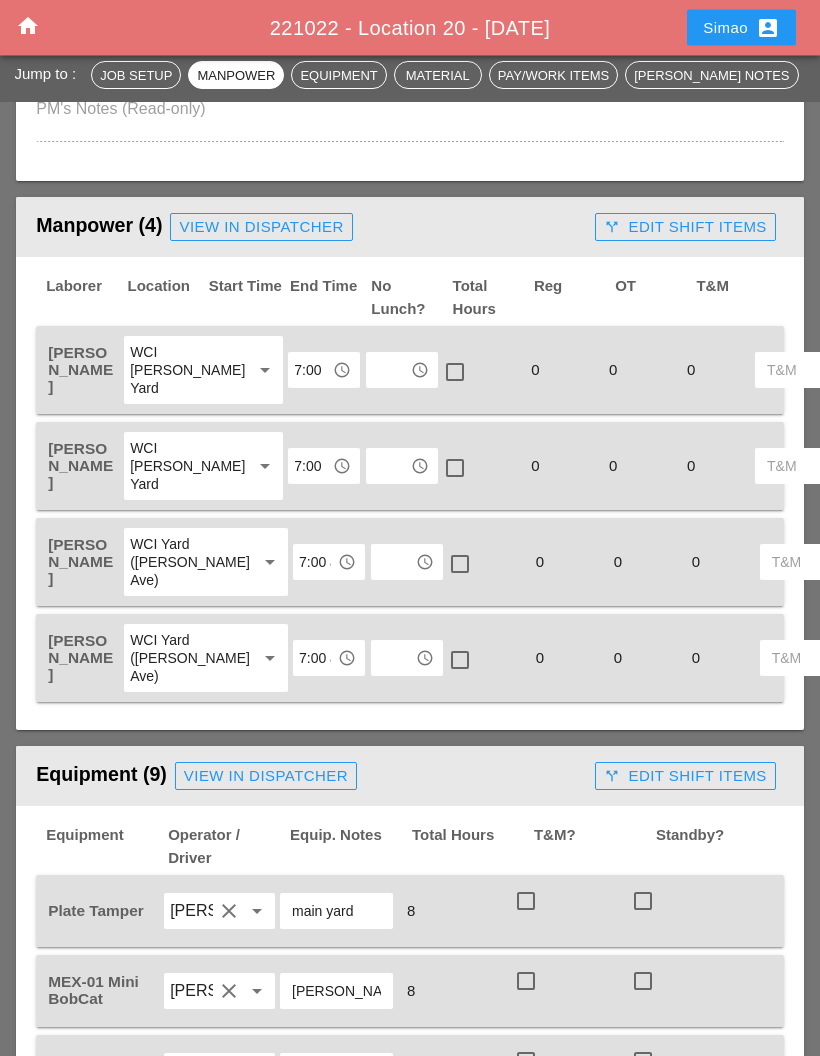 click at bounding box center [388, 371] 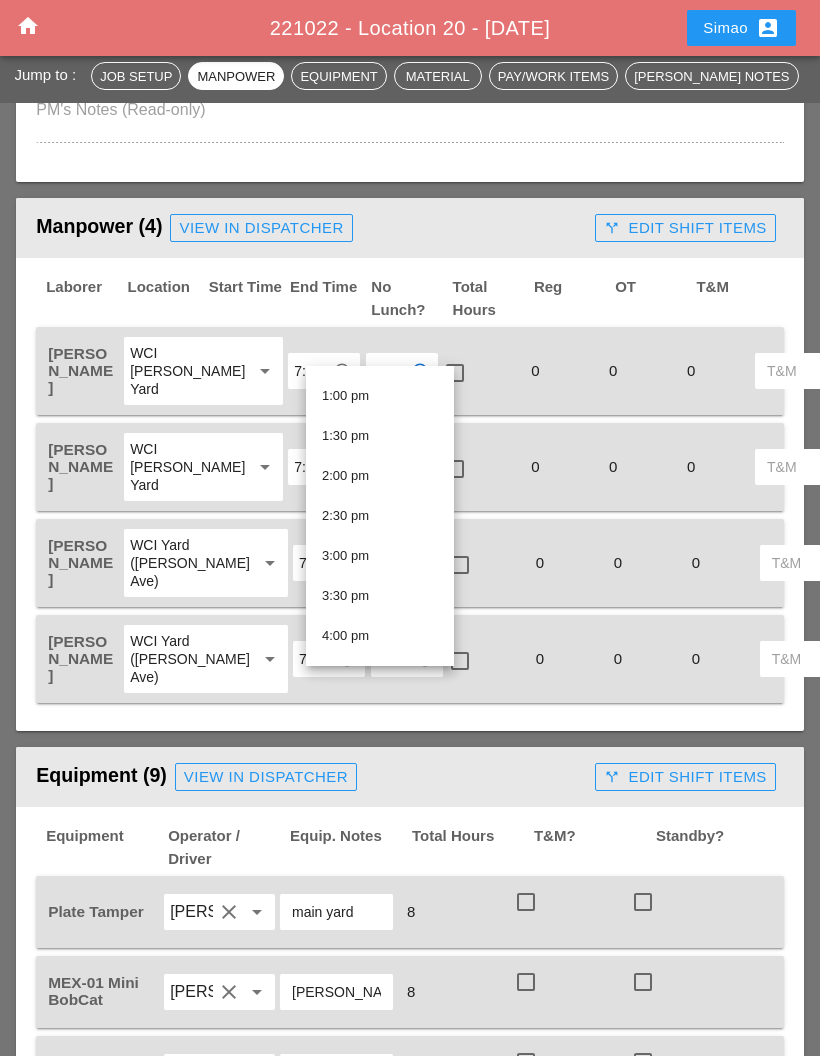 scroll, scrollTop: 1032, scrollLeft: 0, axis: vertical 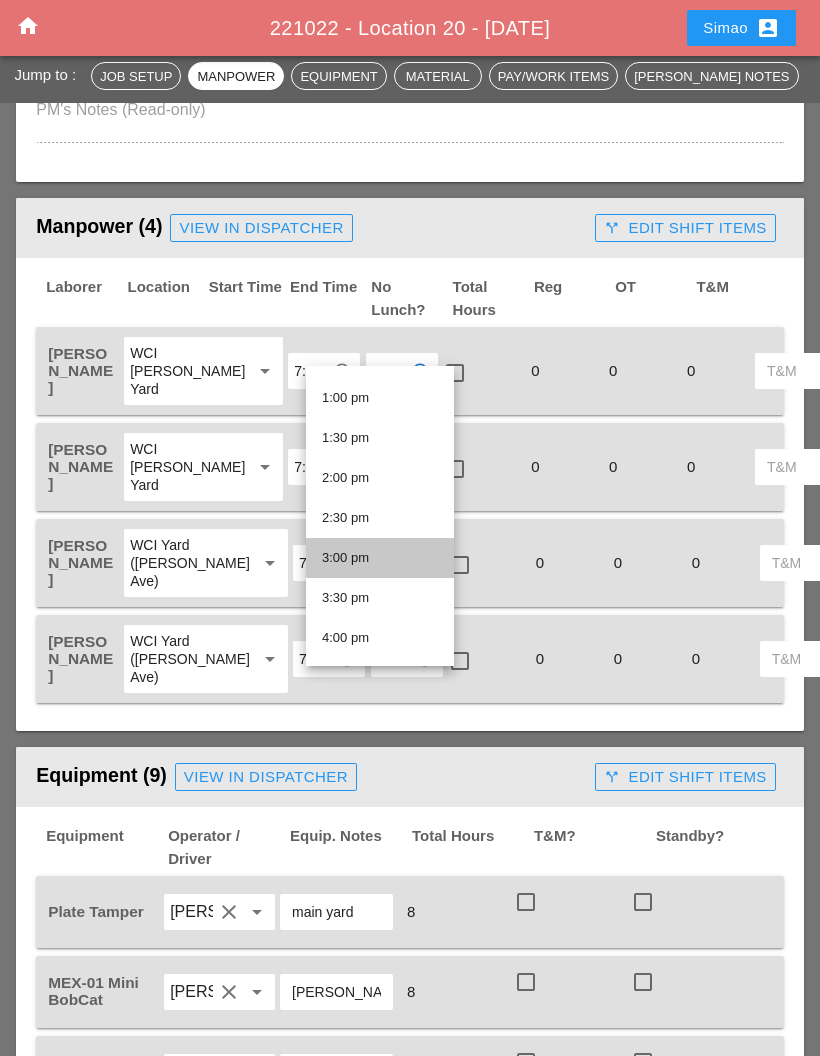 click on "3:00 pm" at bounding box center [380, 558] 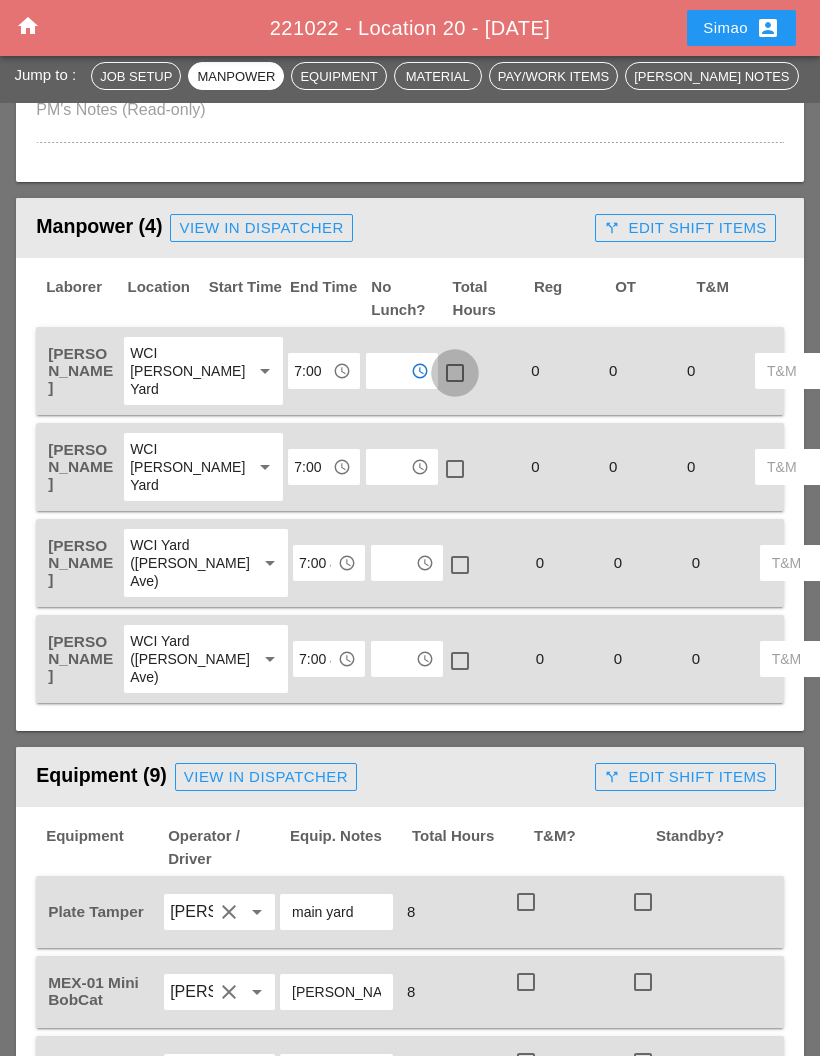 click at bounding box center (455, 373) 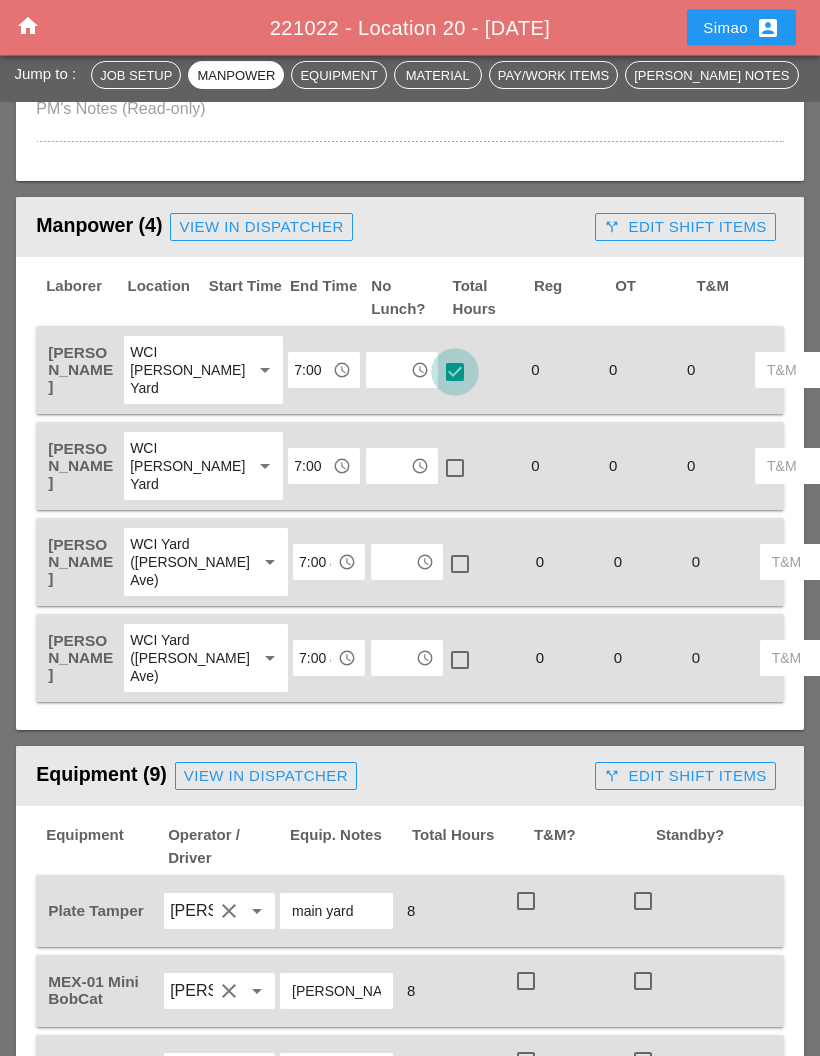 scroll, scrollTop: 953, scrollLeft: 0, axis: vertical 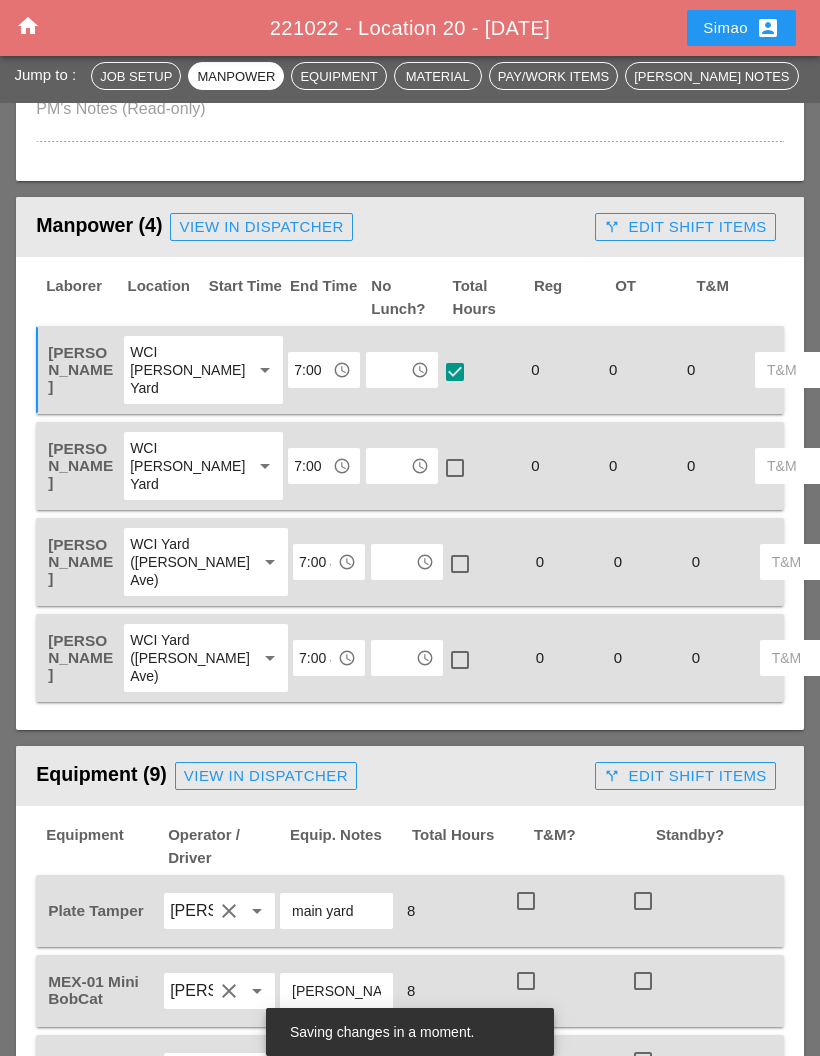click at bounding box center (388, 370) 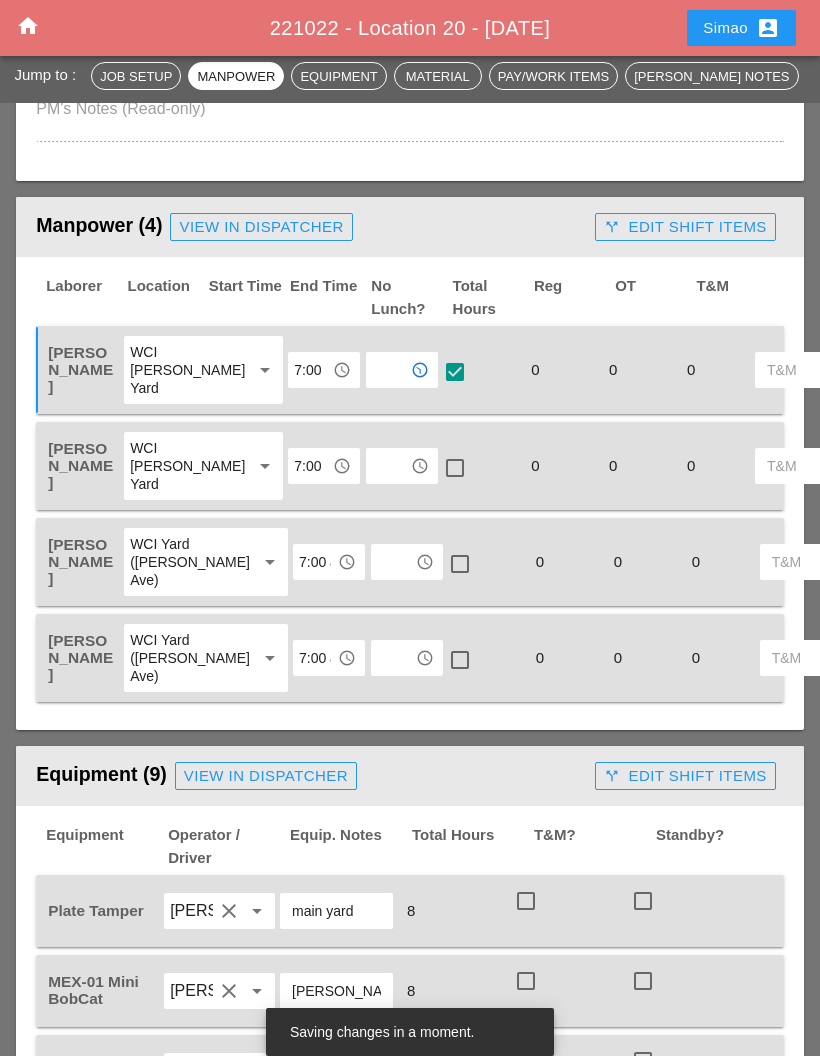 scroll, scrollTop: 952, scrollLeft: 0, axis: vertical 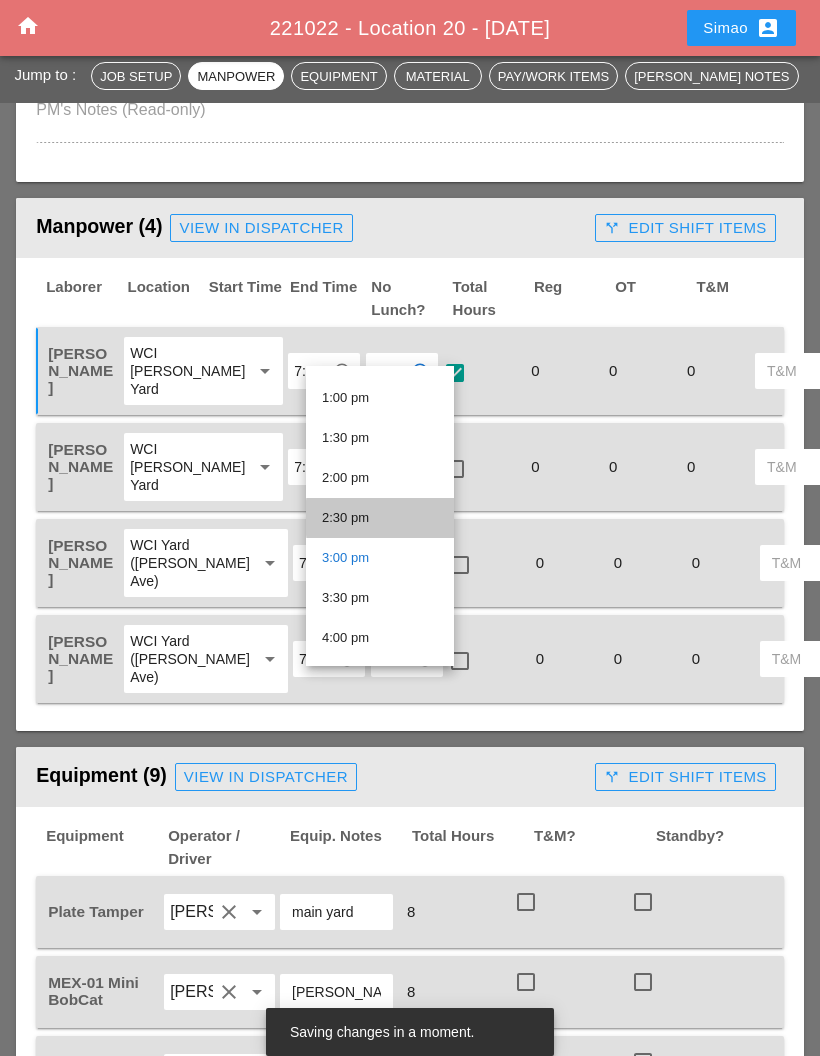 click on "2:30 pm" at bounding box center (380, 518) 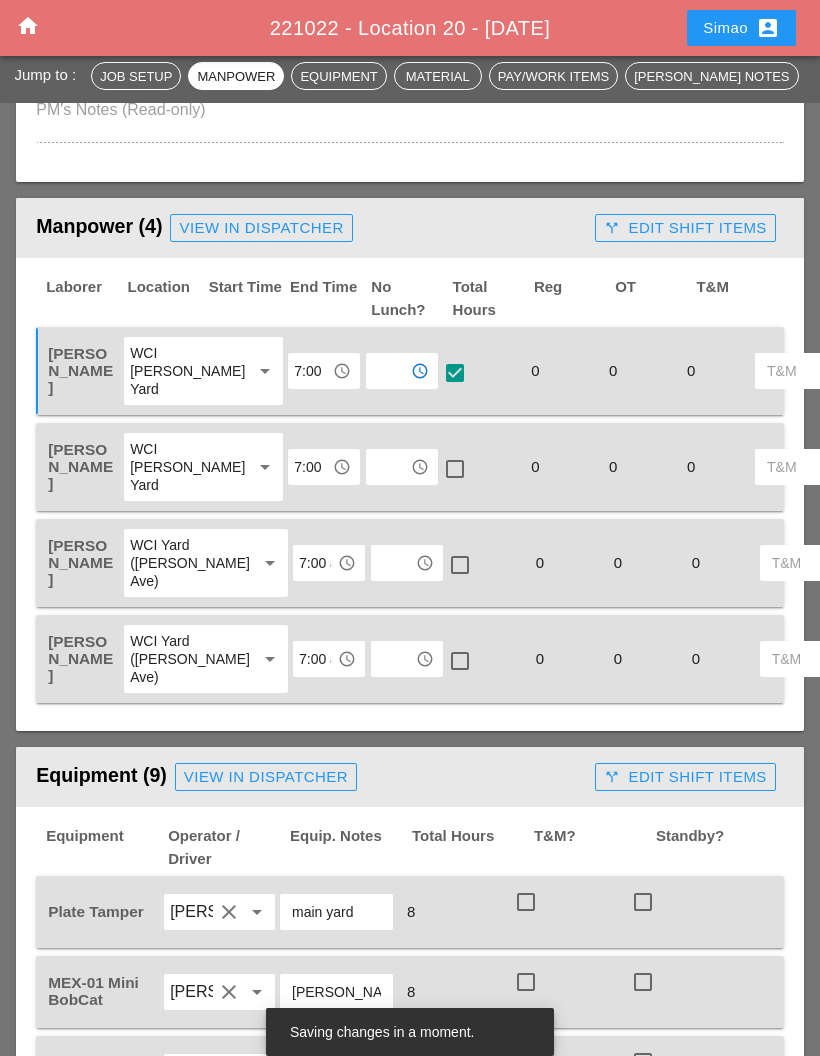 click at bounding box center (388, 371) 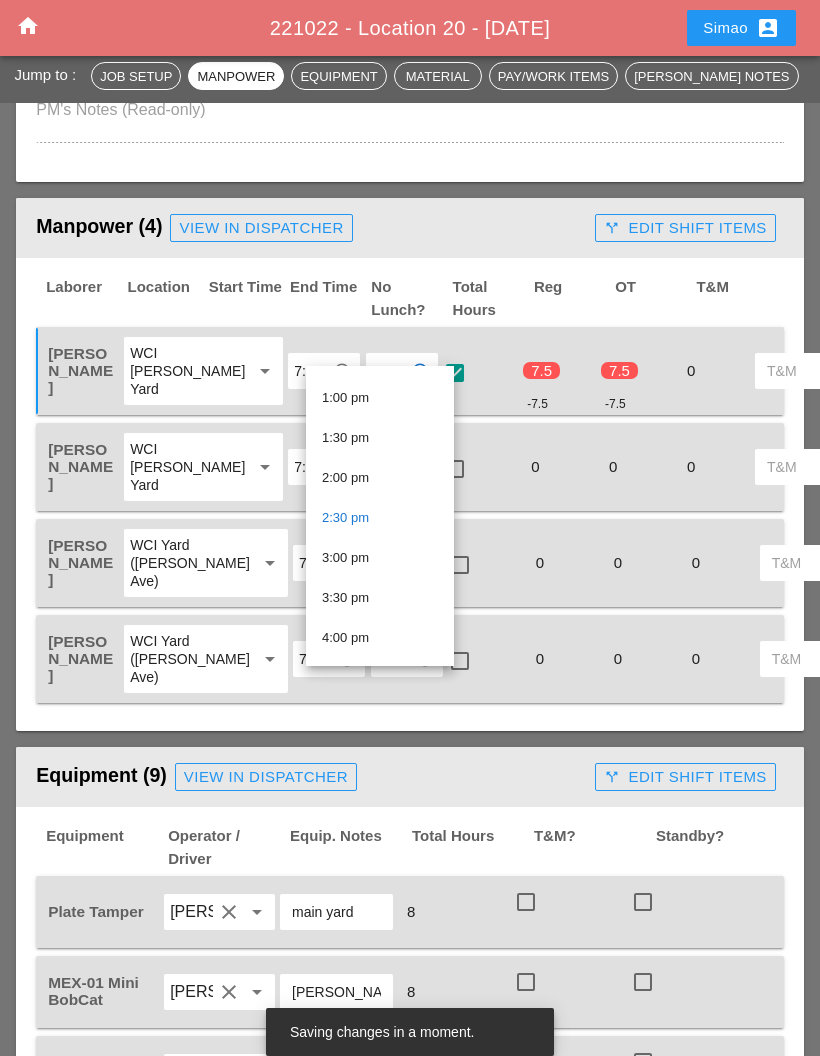 click on "3:00 pm" at bounding box center (380, 558) 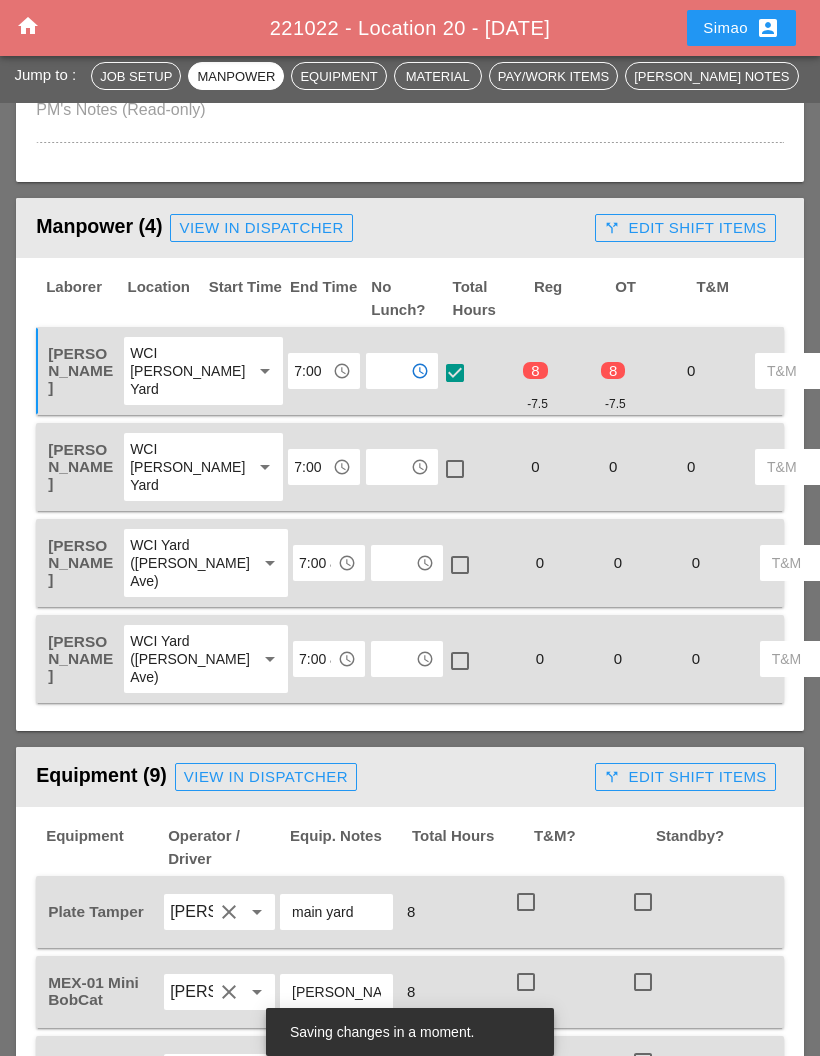 click at bounding box center (388, 467) 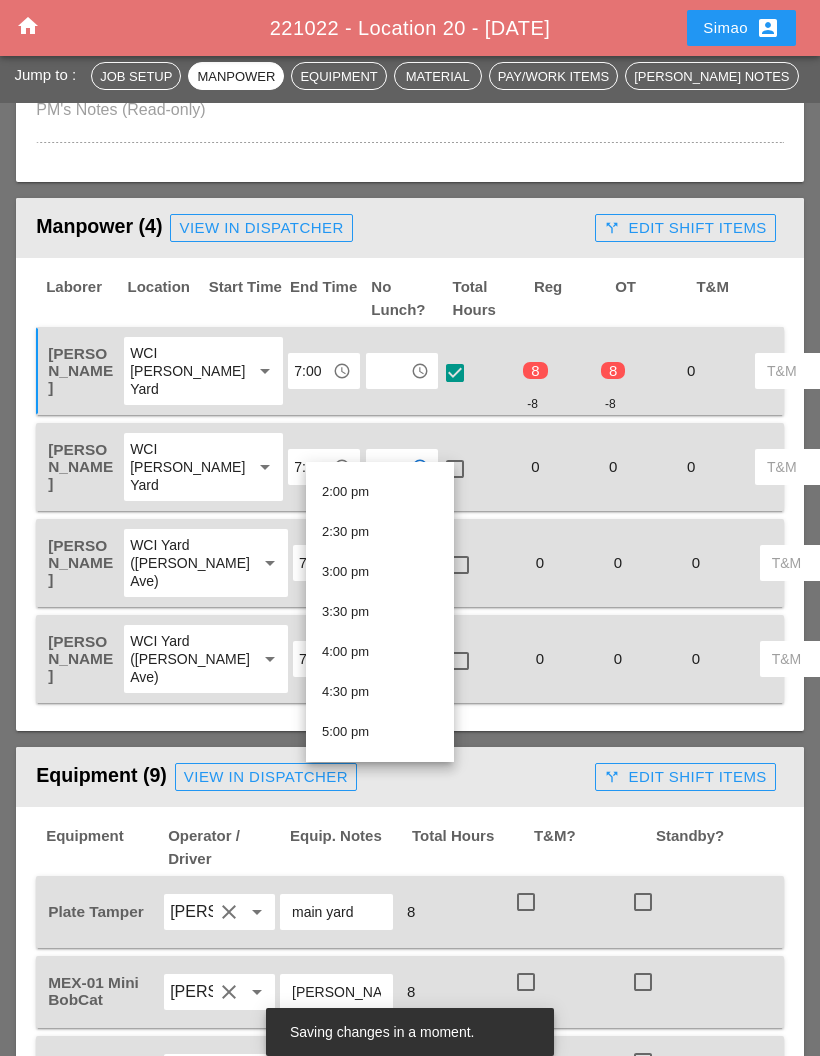 scroll, scrollTop: 1115, scrollLeft: 0, axis: vertical 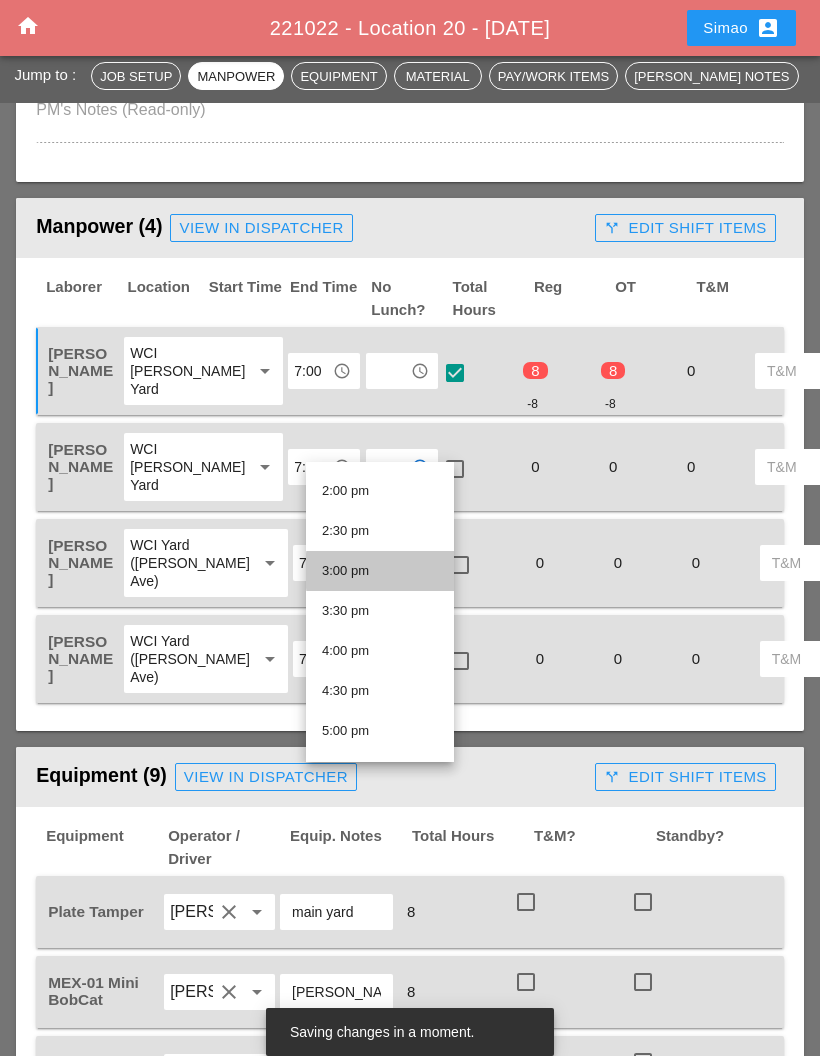 click on "3:00 pm" at bounding box center [380, 571] 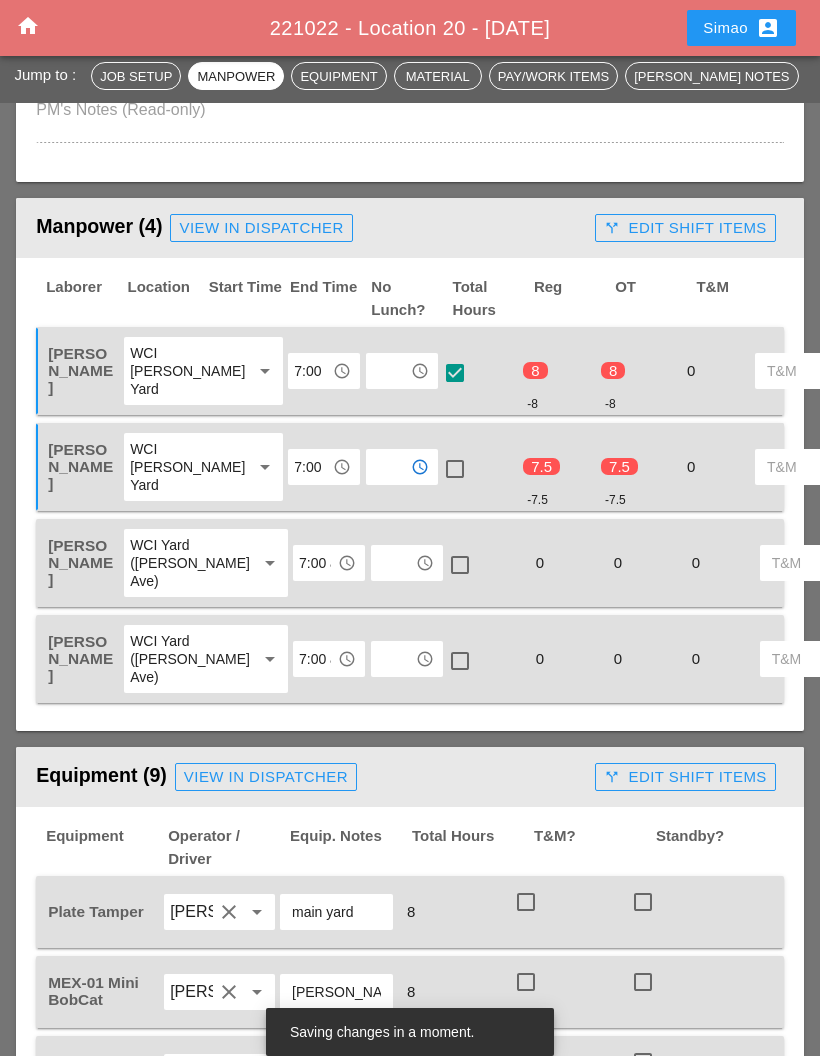 click at bounding box center [455, 469] 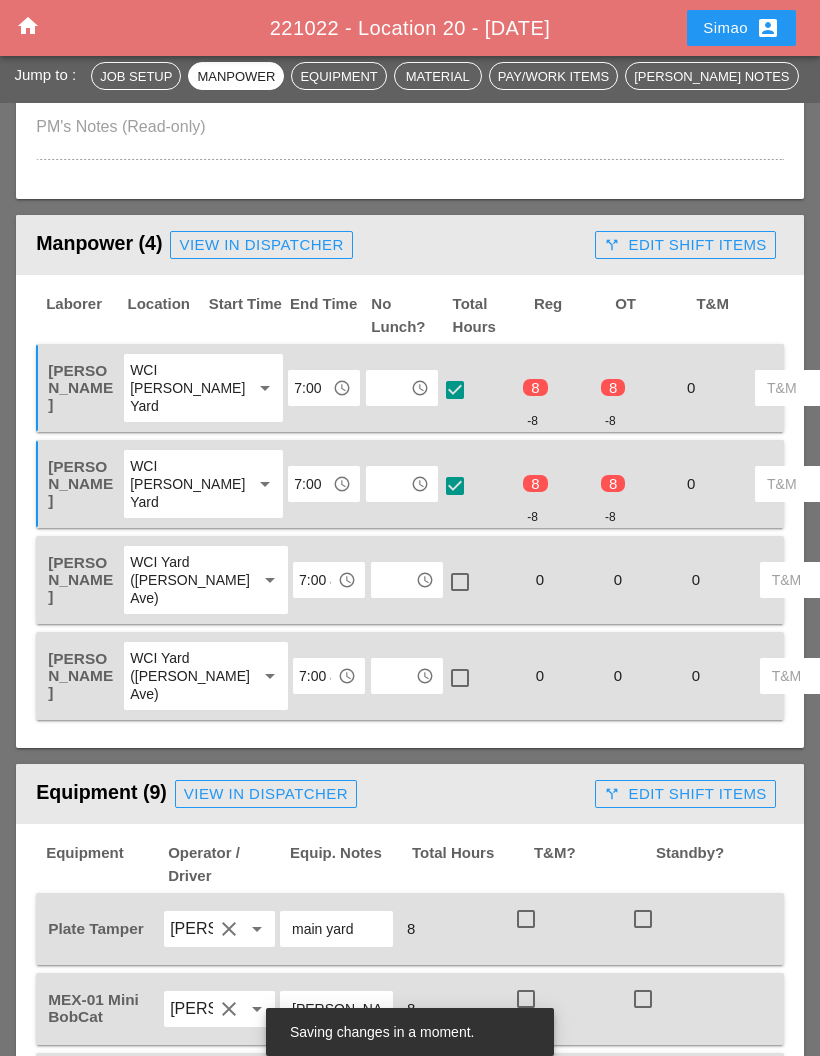 click at bounding box center [393, 580] 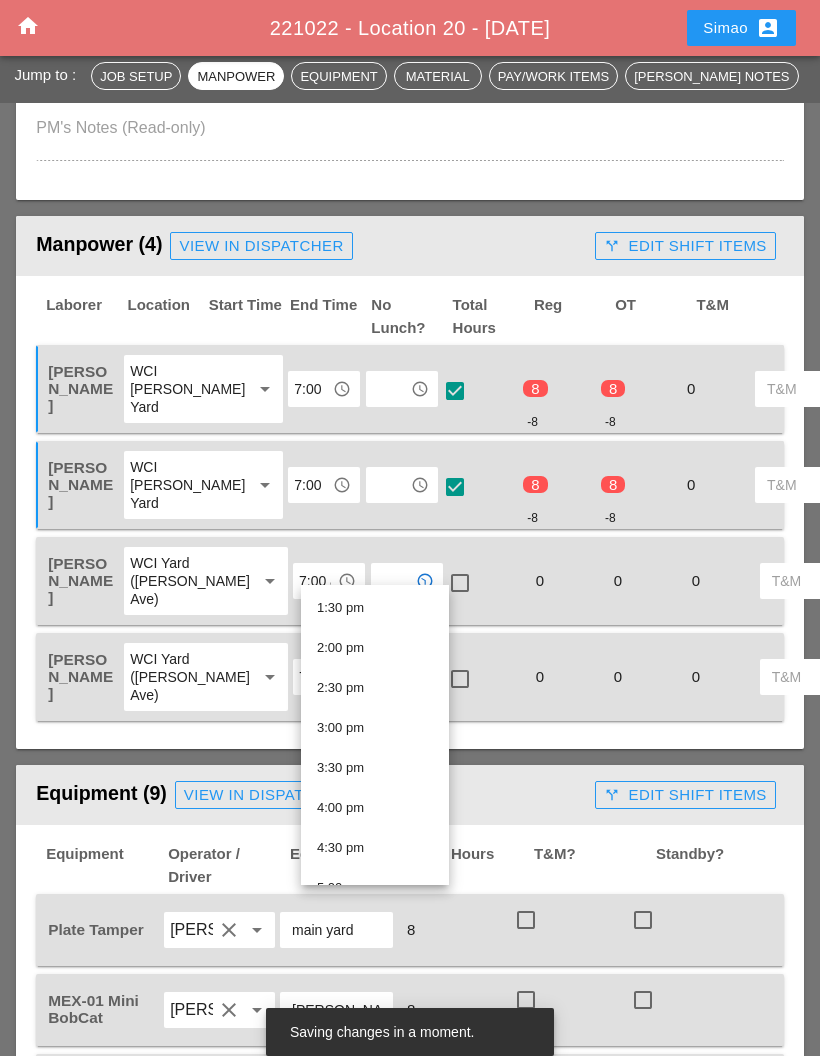 scroll, scrollTop: 1088, scrollLeft: 0, axis: vertical 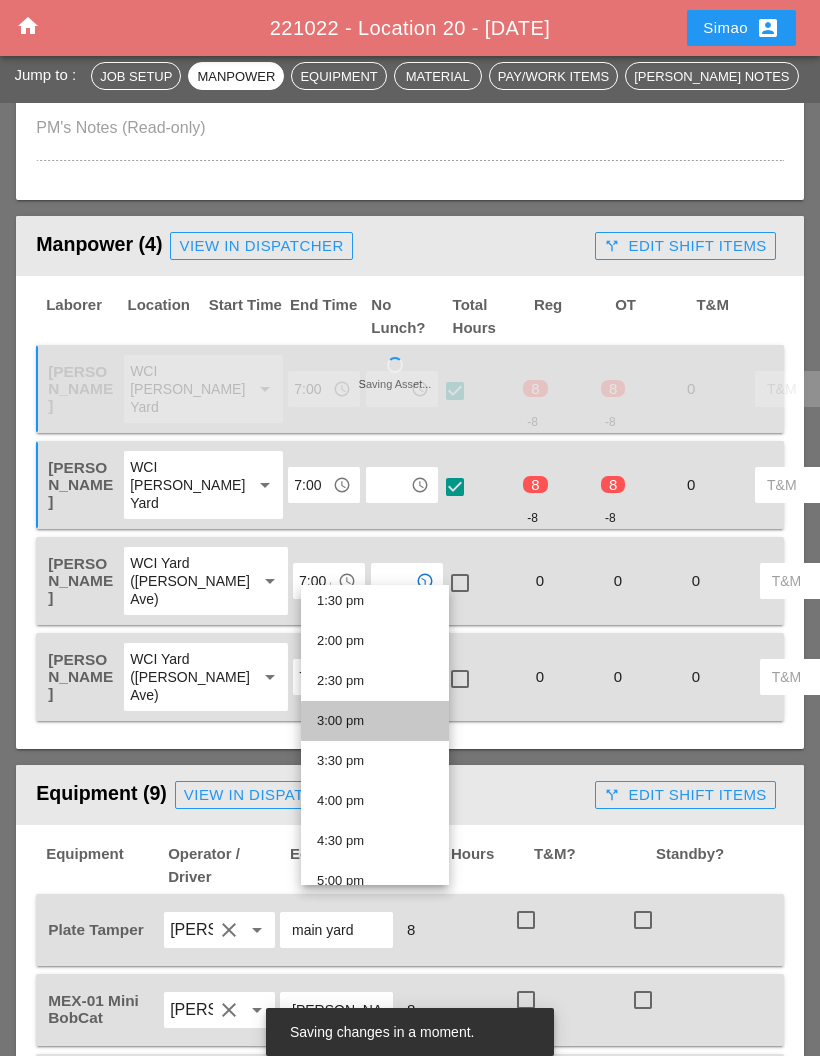 click on "3:00 pm" at bounding box center (375, 721) 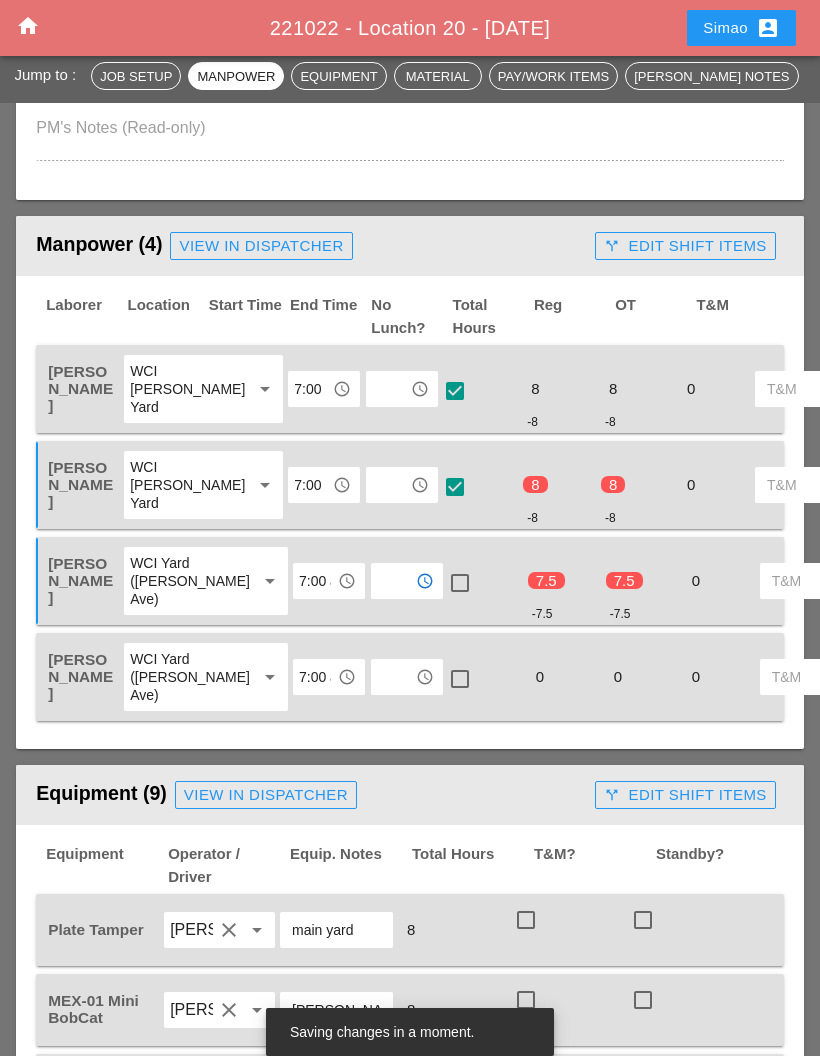 click at bounding box center [460, 583] 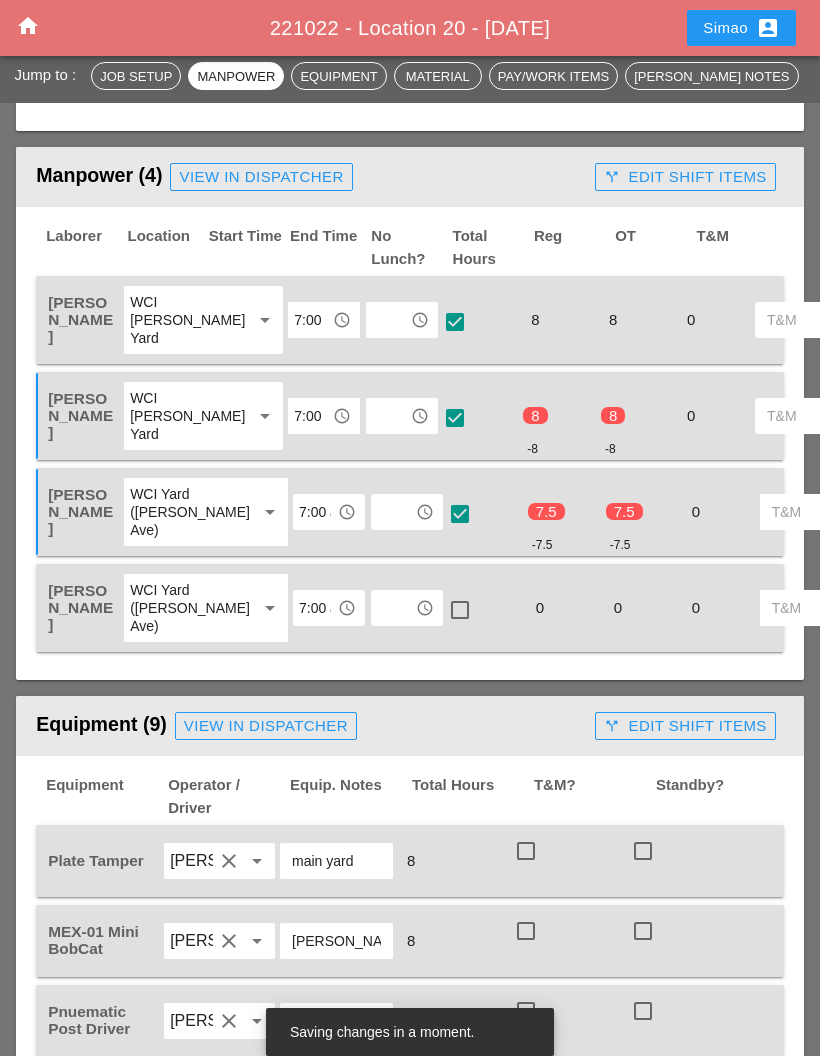 scroll, scrollTop: 1004, scrollLeft: 0, axis: vertical 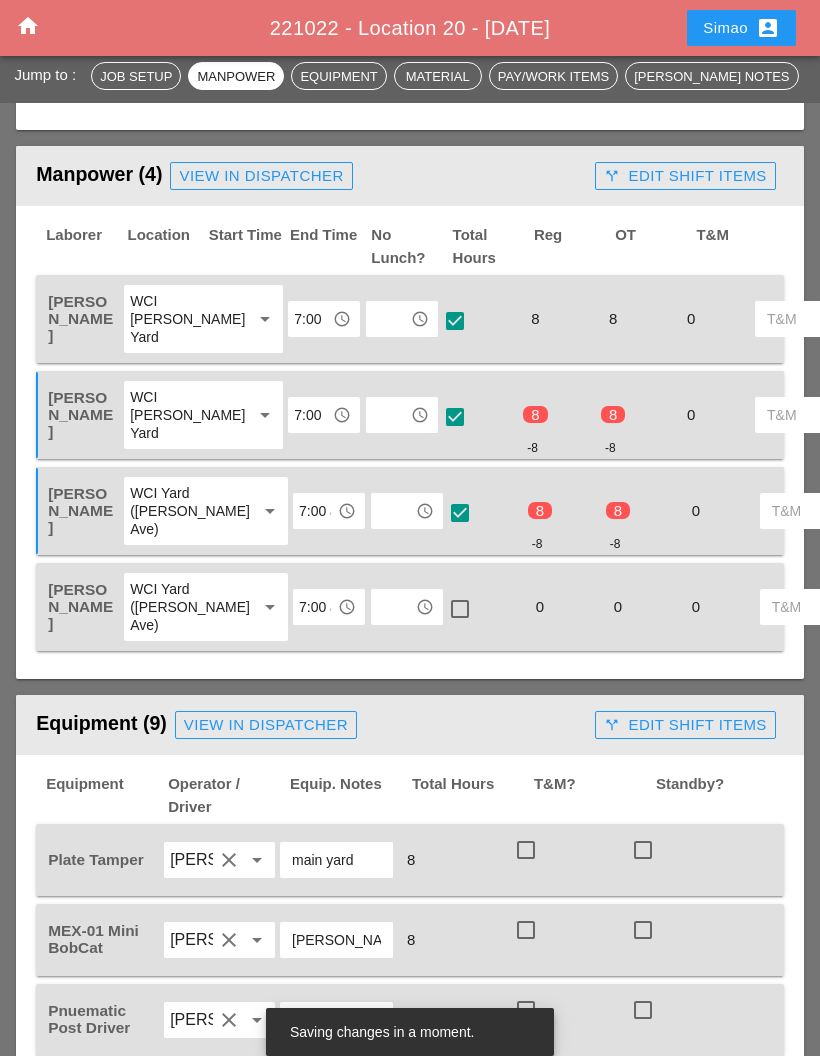 click at bounding box center [393, 607] 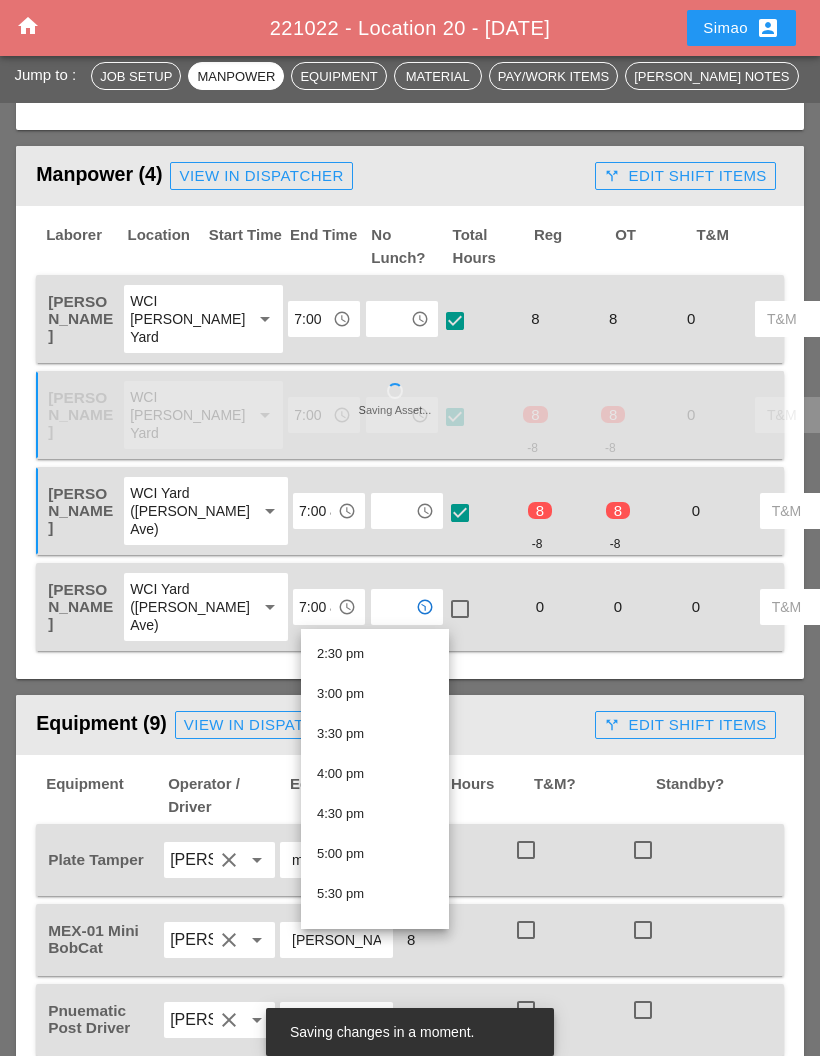 scroll, scrollTop: 1174, scrollLeft: 0, axis: vertical 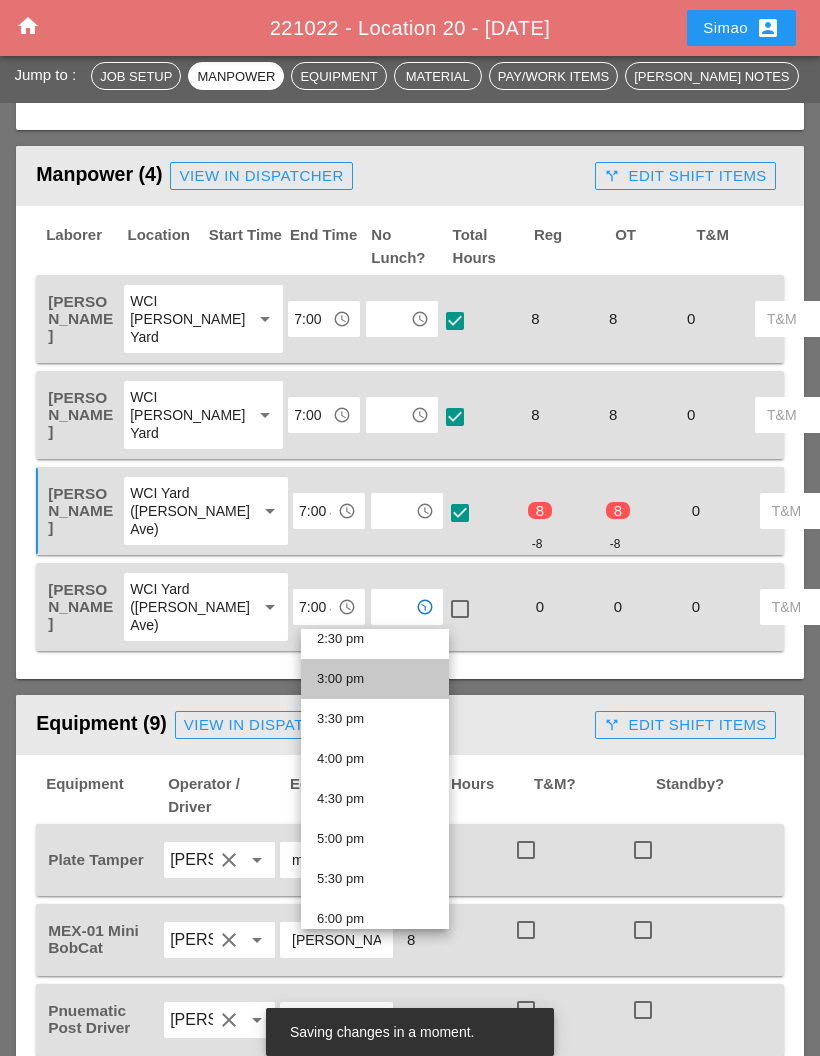 click on "3:00 pm" at bounding box center [375, 679] 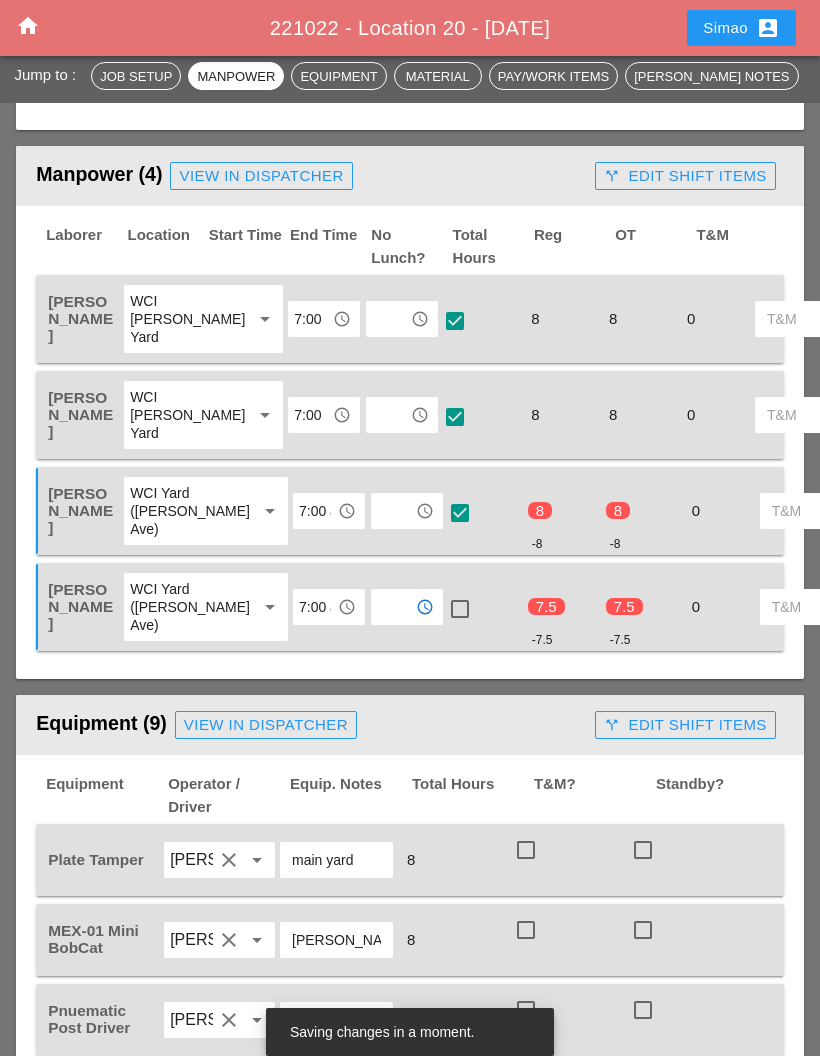 click at bounding box center (460, 609) 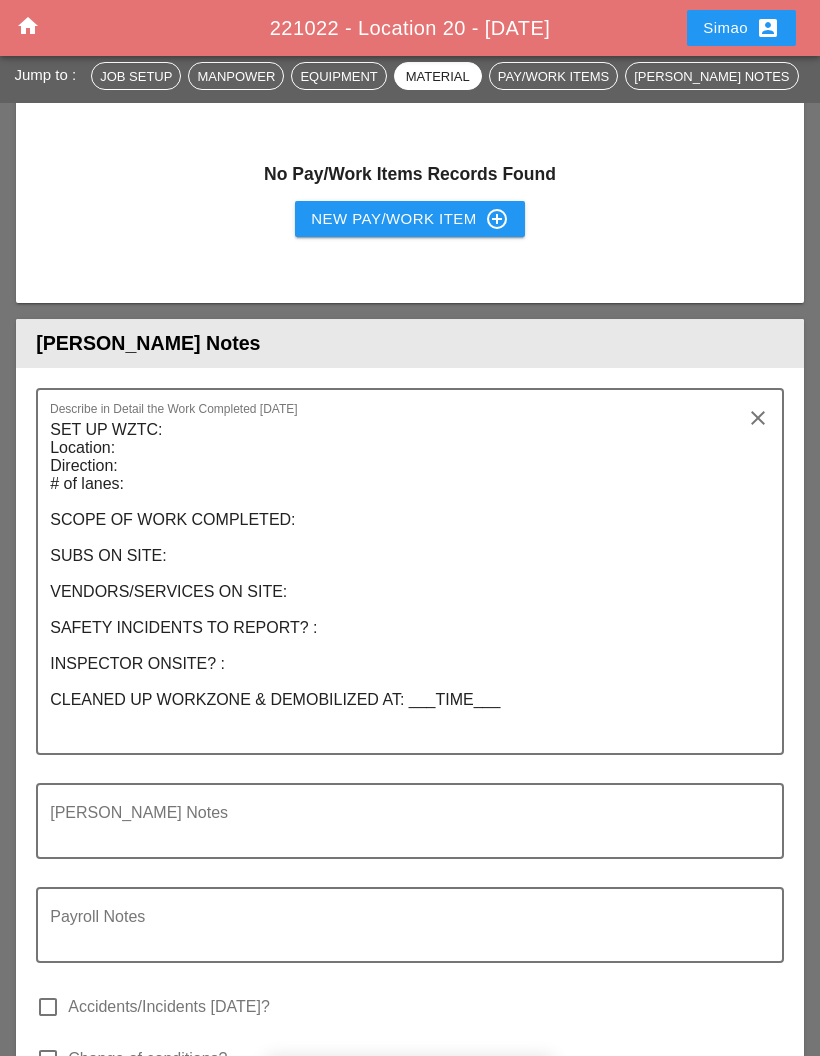 scroll, scrollTop: 3223, scrollLeft: 0, axis: vertical 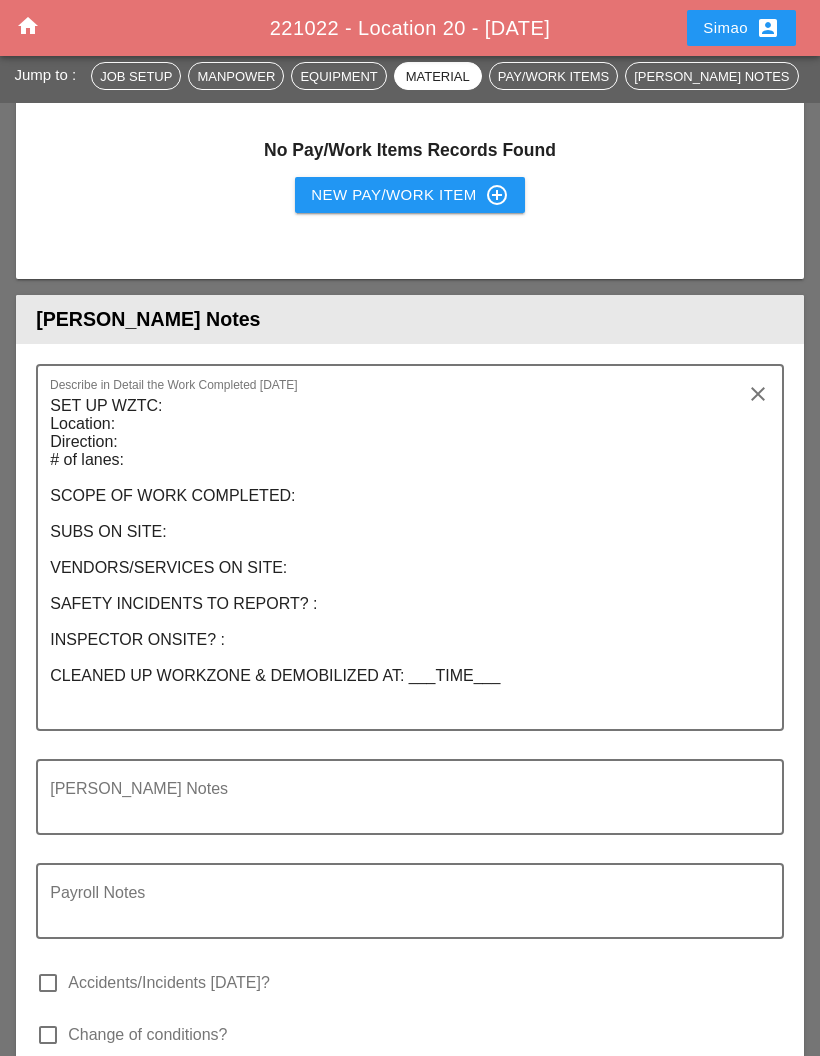 click on "SET UP WZTC:
Location:
Direction:
# of lanes:
SCOPE OF WORK COMPLETED:
SUBS ON SITE:
VENDORS/SERVICES ON SITE:
SAFETY INCIDENTS TO REPORT? :
INSPECTOR ONSITE? :
CLEANED UP WORKZONE & DEMOBILIZED AT: ___TIME___" at bounding box center [402, 559] 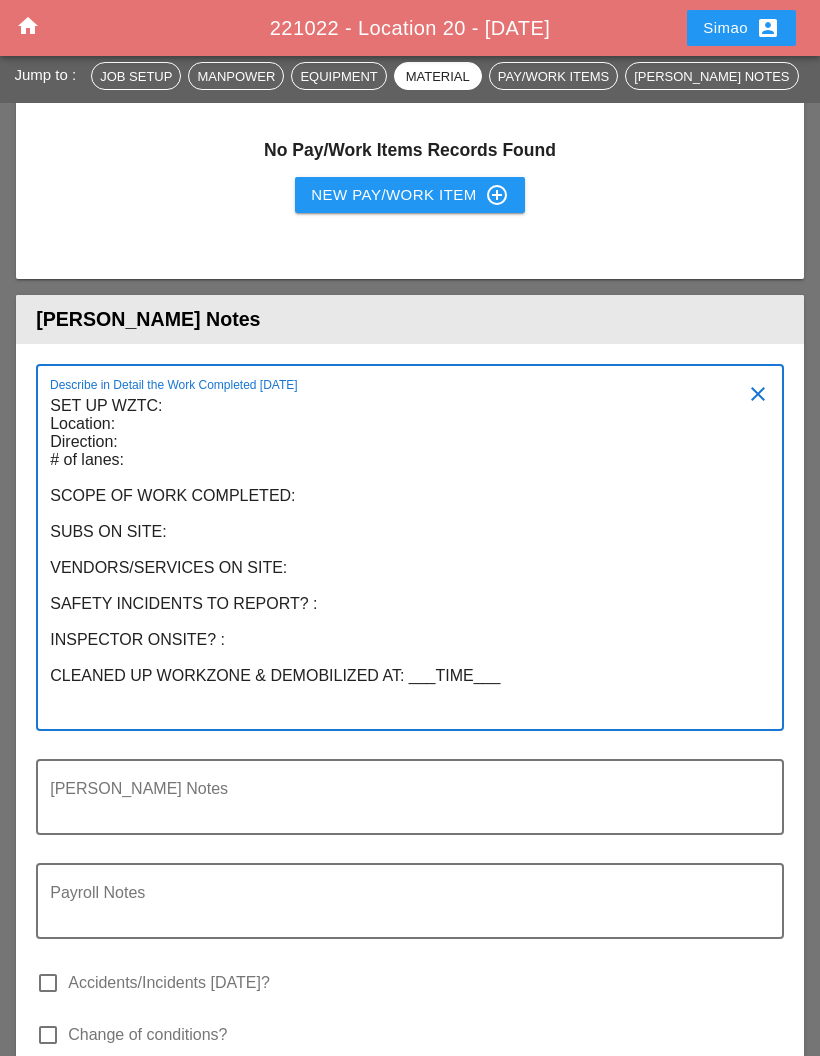 scroll, scrollTop: 3222, scrollLeft: 0, axis: vertical 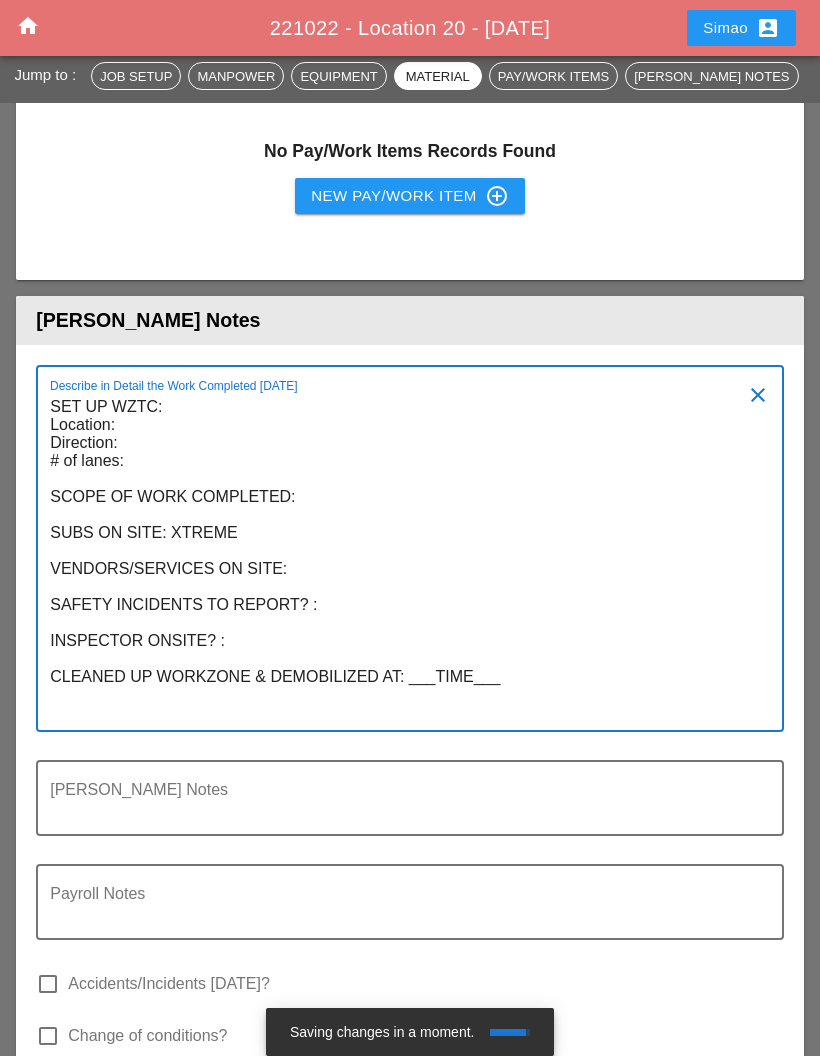 click on "SET UP WZTC:
Location:
Direction:
# of lanes:
SCOPE OF WORK COMPLETED:
SUBS ON SITE: XTREME
VENDORS/SERVICES ON SITE:
SAFETY INCIDENTS TO REPORT? :
INSPECTOR ONSITE? :
CLEANED UP WORKZONE & DEMOBILIZED AT: ___TIME___" at bounding box center [402, 560] 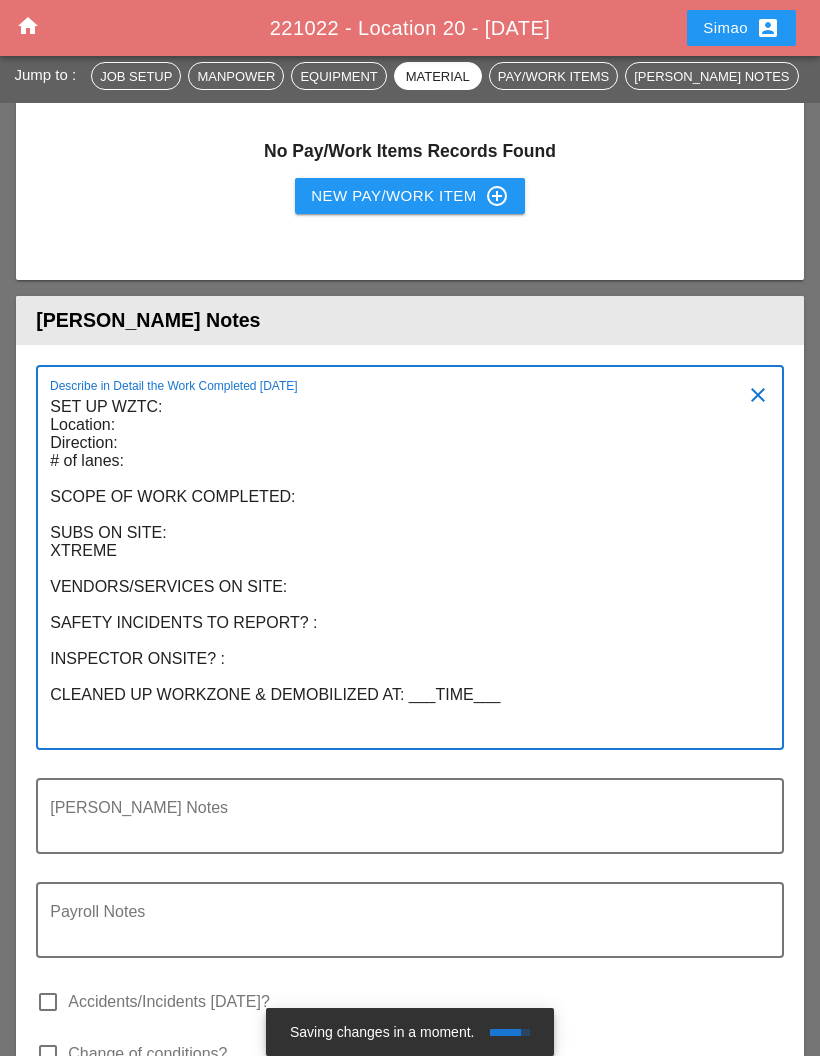 scroll, scrollTop: 0, scrollLeft: 0, axis: both 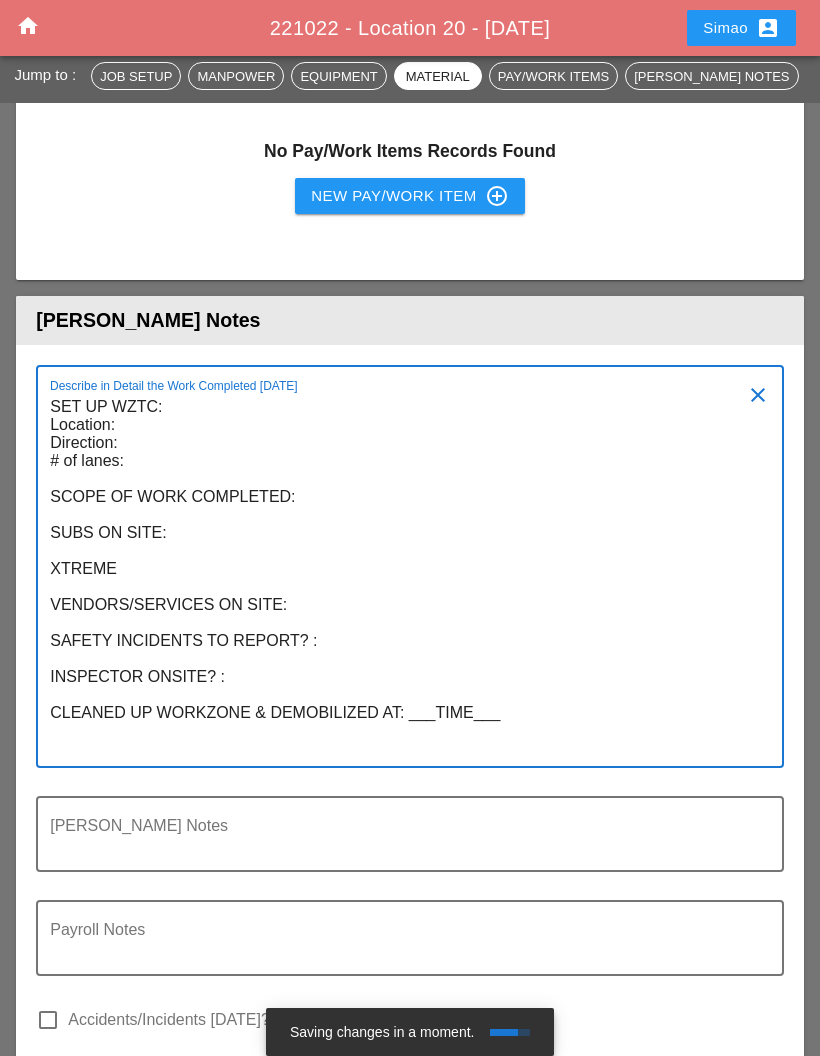 click on "SET UP WZTC:
Location:
Direction:
# of lanes:
SCOPE OF WORK COMPLETED:
SUBS ON SITE:
XTREME
VENDORS/SERVICES ON SITE:
SAFETY INCIDENTS TO REPORT? :
INSPECTOR ONSITE? :
CLEANED UP WORKZONE & DEMOBILIZED AT: ___TIME___" at bounding box center [402, 578] 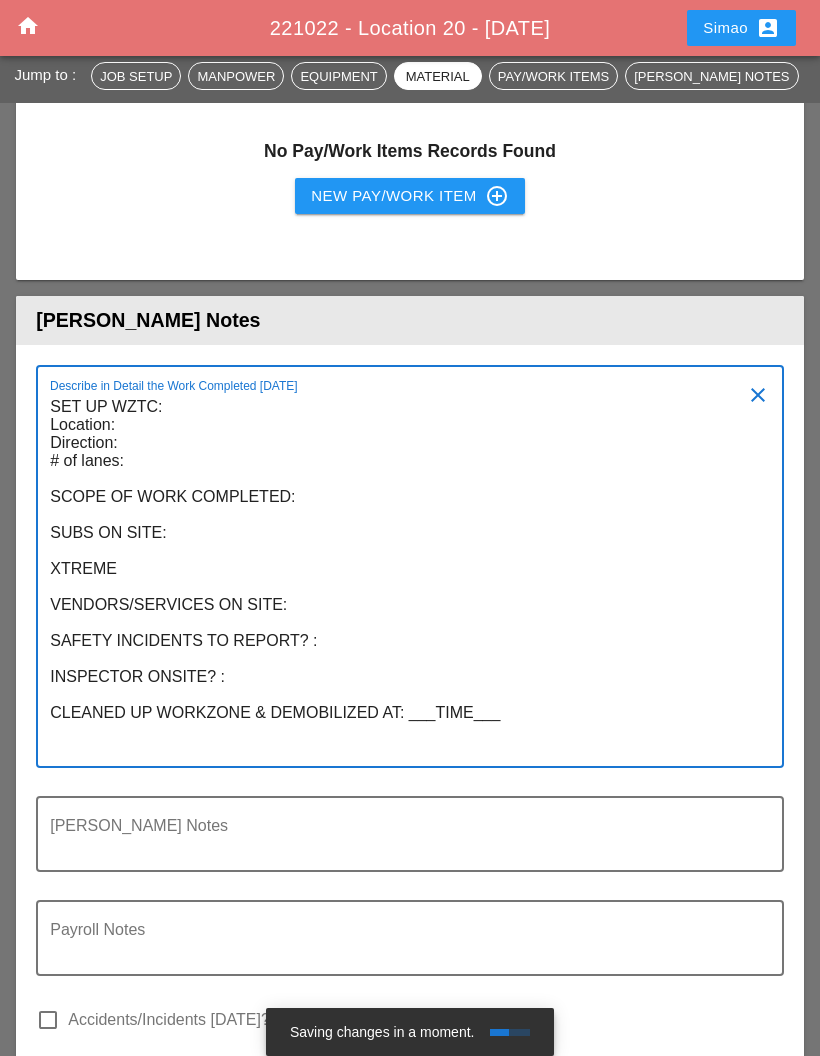 scroll, scrollTop: 0, scrollLeft: 0, axis: both 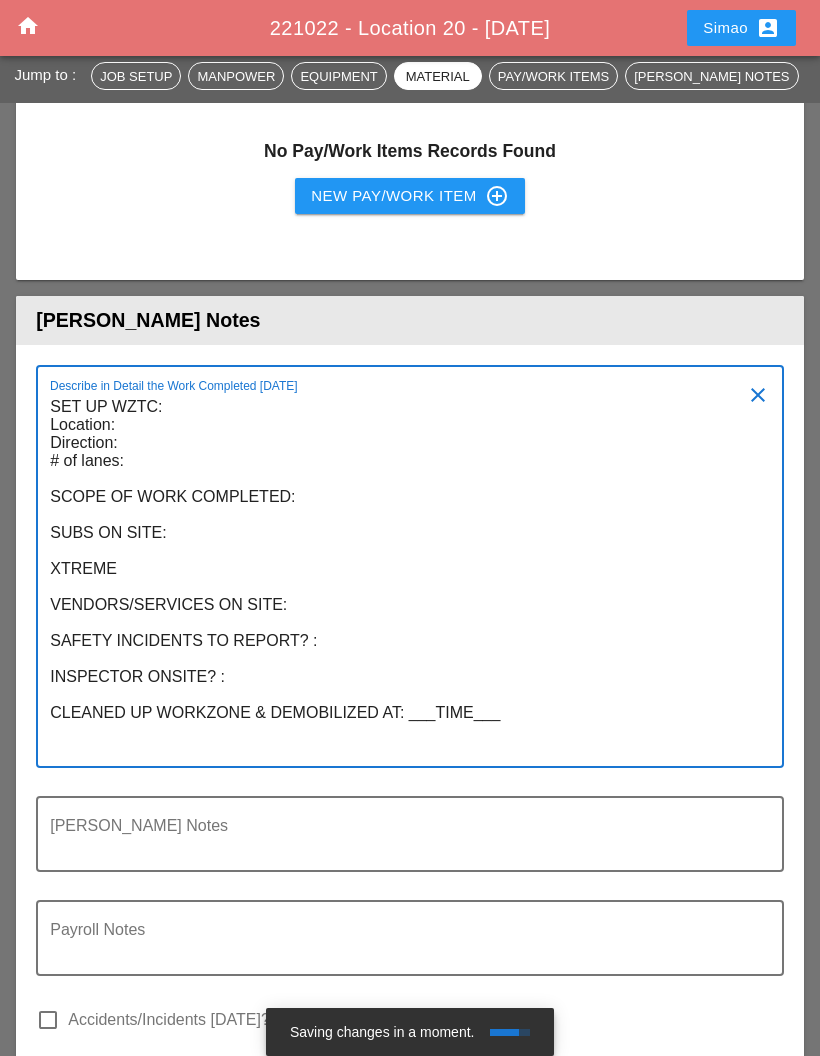 click on "SET UP WZTC:
Location:
Direction:
# of lanes:
SCOPE OF WORK COMPLETED:
SUBS ON SITE:
XTREME
VENDORS/SERVICES ON SITE:
SAFETY INCIDENTS TO REPORT? :
INSPECTOR ONSITE? :
CLEANED UP WORKZONE & DEMOBILIZED AT: ___TIME___" at bounding box center (402, 578) 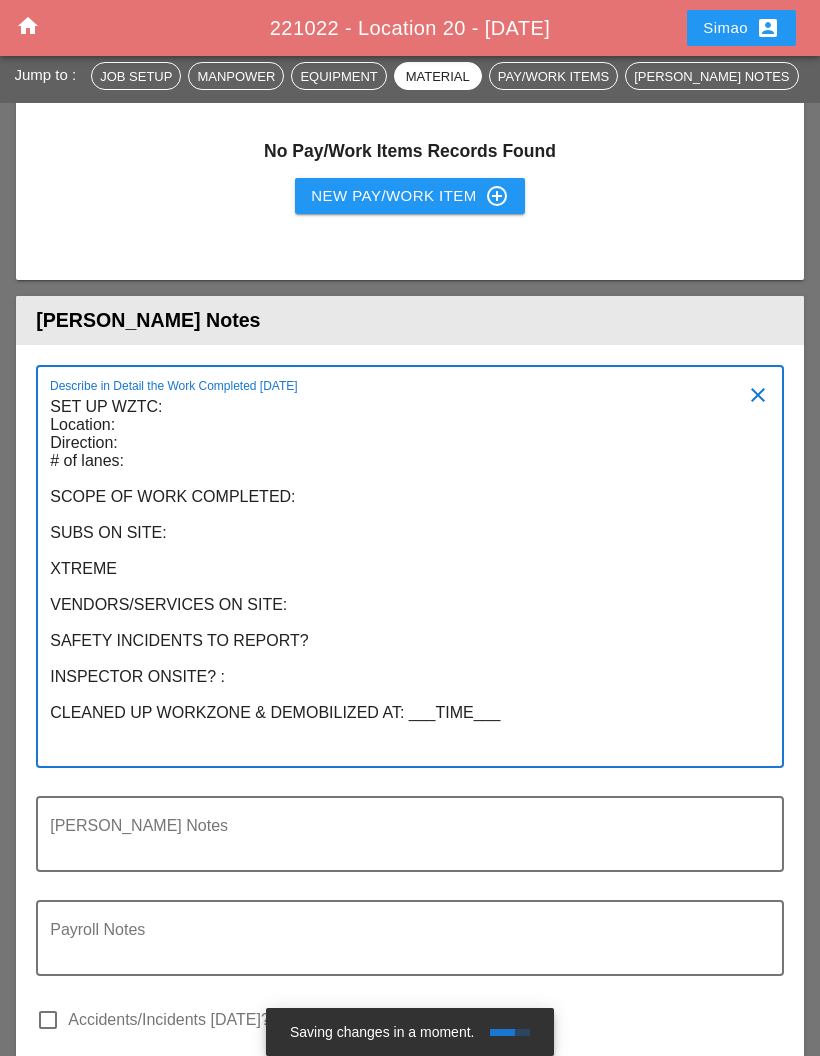 scroll, scrollTop: 0, scrollLeft: 0, axis: both 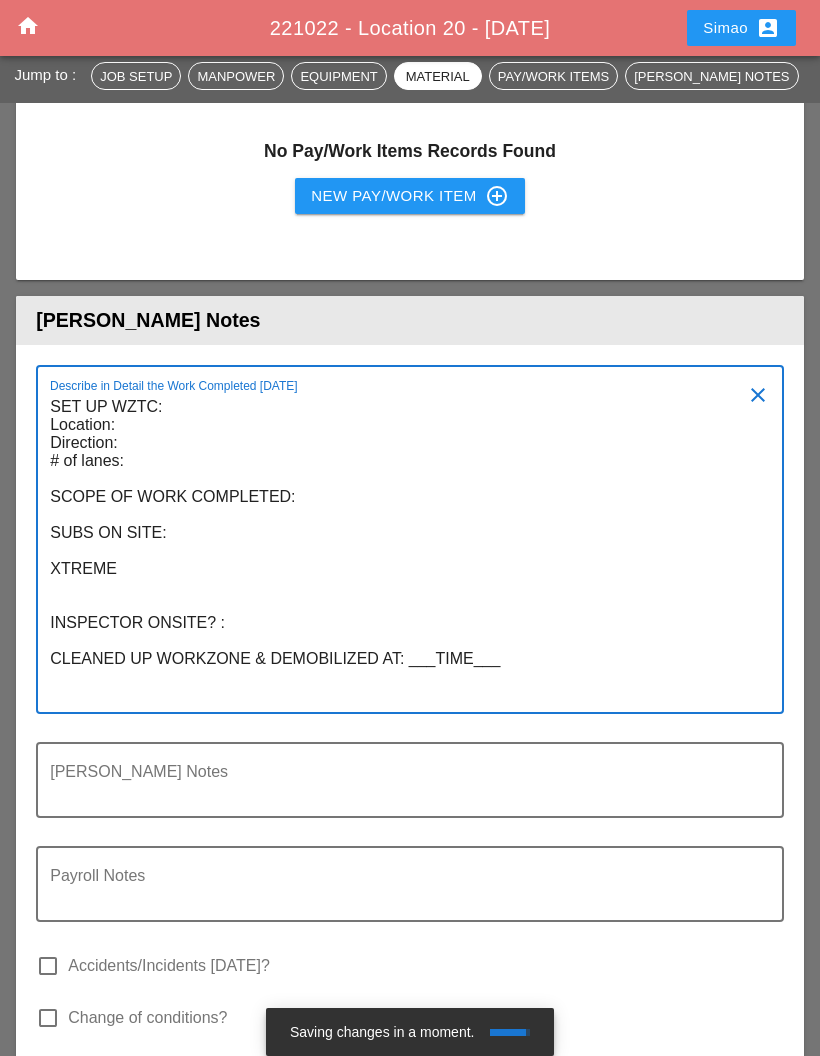 click on "SET UP WZTC:
Location:
Direction:
# of lanes:
SCOPE OF WORK COMPLETED:
SUBS ON SITE:
XTREME
INSPECTOR ONSITE? :
CLEANED UP WORKZONE & DEMOBILIZED AT: ___TIME___" at bounding box center [402, 551] 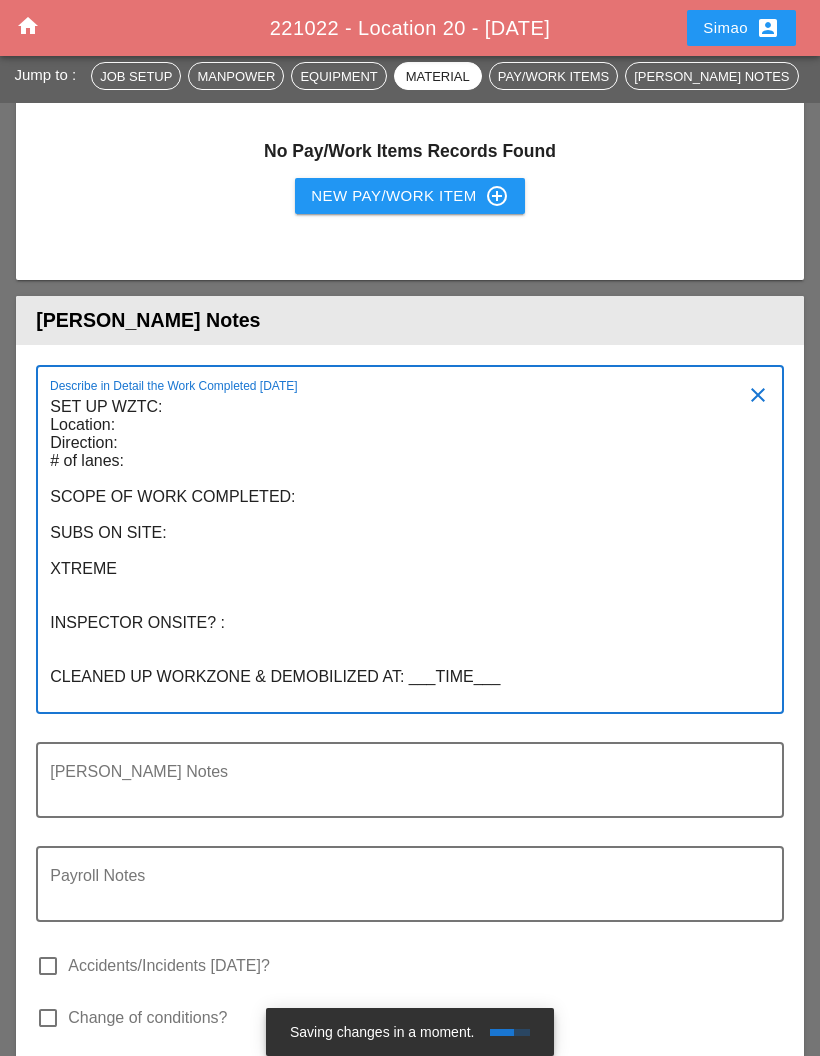 scroll, scrollTop: 0, scrollLeft: 0, axis: both 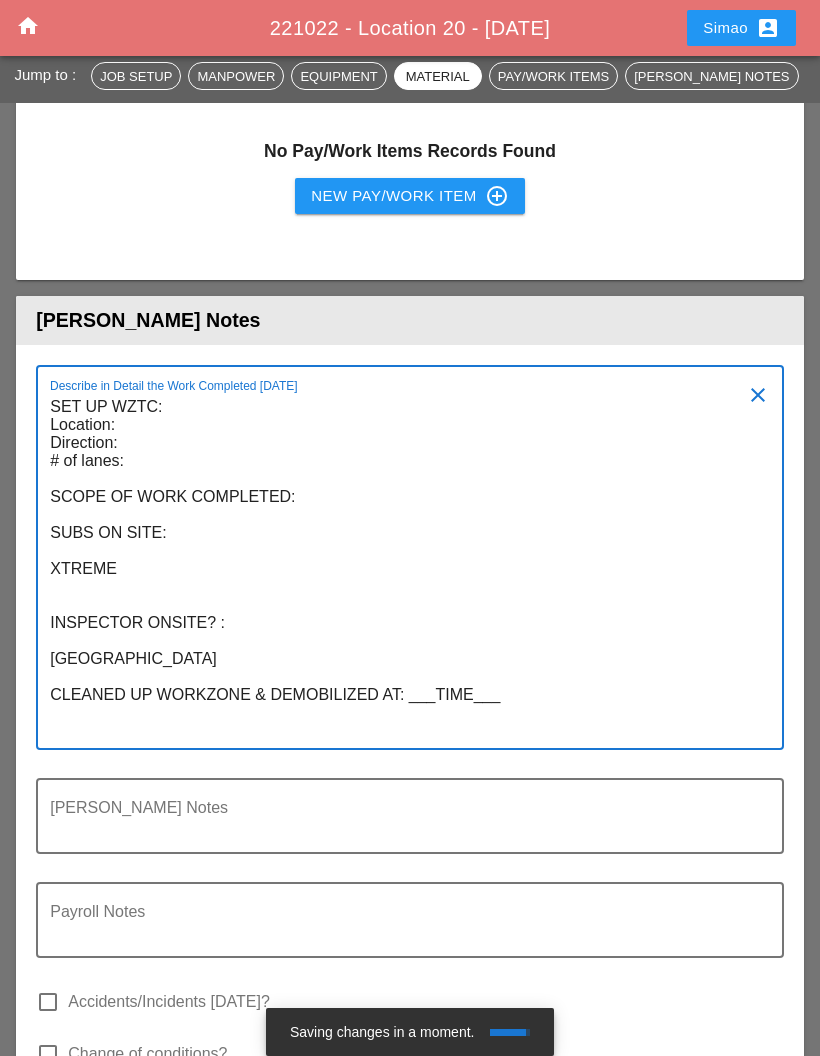 click on "SET UP WZTC:
Location:
Direction:
# of lanes:
SCOPE OF WORK COMPLETED:
SUBS ON SITE:
XTREME
INSPECTOR ONSITE? :
SULICK
CLEANED UP WORKZONE & DEMOBILIZED AT: ___TIME___" at bounding box center [402, 569] 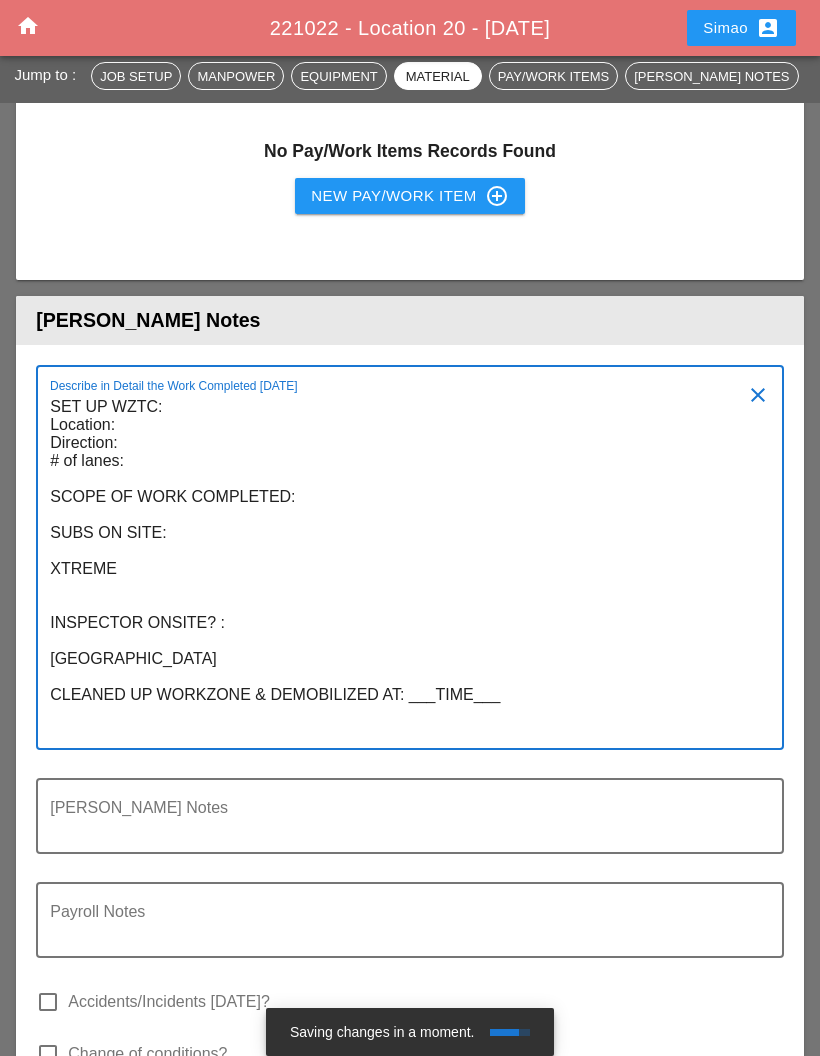 click on "SET UP WZTC:
Location:
Direction:
# of lanes:
SCOPE OF WORK COMPLETED:
SUBS ON SITE:
XTREME
INSPECTOR ONSITE? :
SULICK
CLEANED UP WORKZONE & DEMOBILIZED AT: ___TIME___" at bounding box center [402, 569] 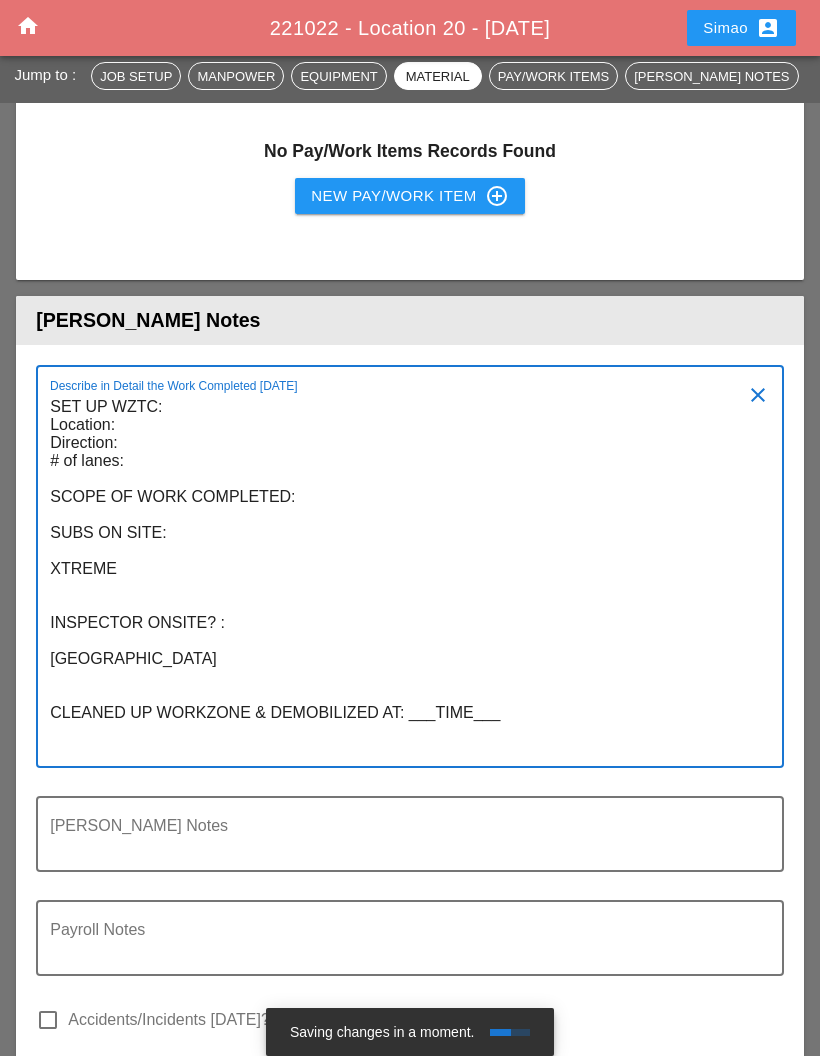 scroll, scrollTop: 0, scrollLeft: 0, axis: both 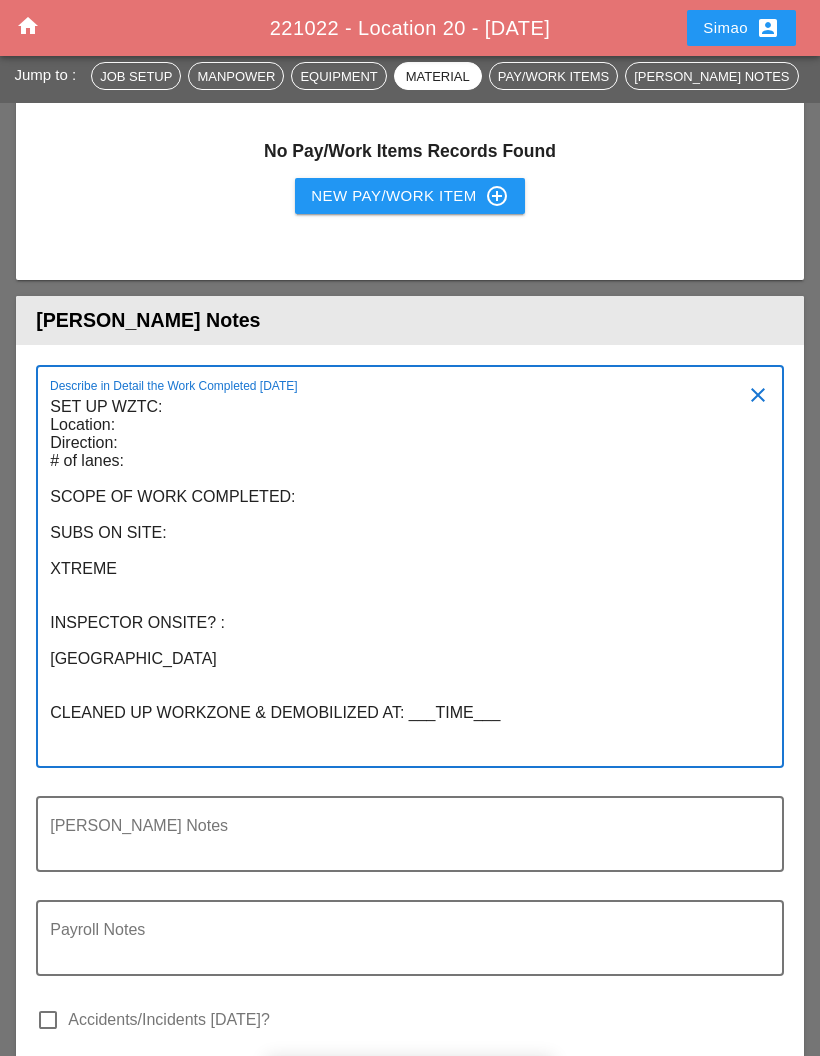 click on "SET UP WZTC:
Location:
Direction:
# of lanes:
SCOPE OF WORK COMPLETED:
SUBS ON SITE:
XTREME
INSPECTOR ONSITE? :
SULICK
CLEANED UP WORKZONE & DEMOBILIZED AT: ___TIME___" at bounding box center (402, 578) 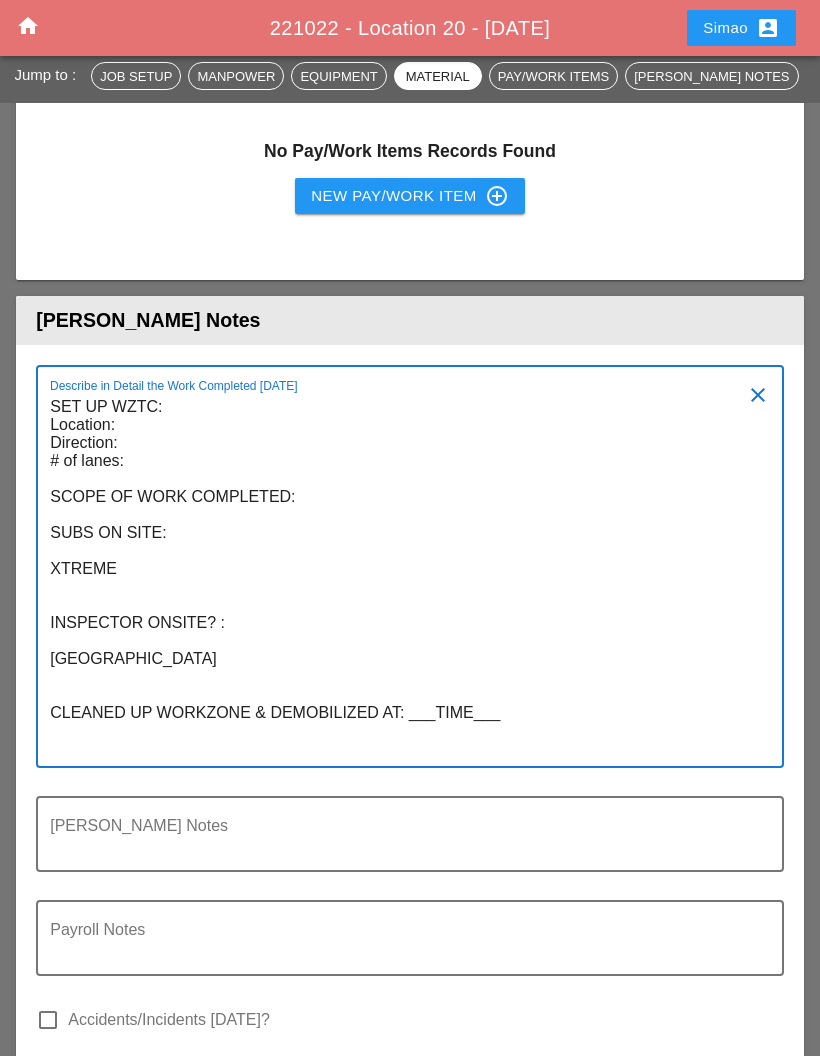 click on "SET UP WZTC:
Location:
Direction:
# of lanes:
SCOPE OF WORK COMPLETED:
SUBS ON SITE:
XTREME
INSPECTOR ONSITE? :
SULICK
CLEANED UP WORKZONE & DEMOBILIZED AT: ___TIME___" at bounding box center (402, 578) 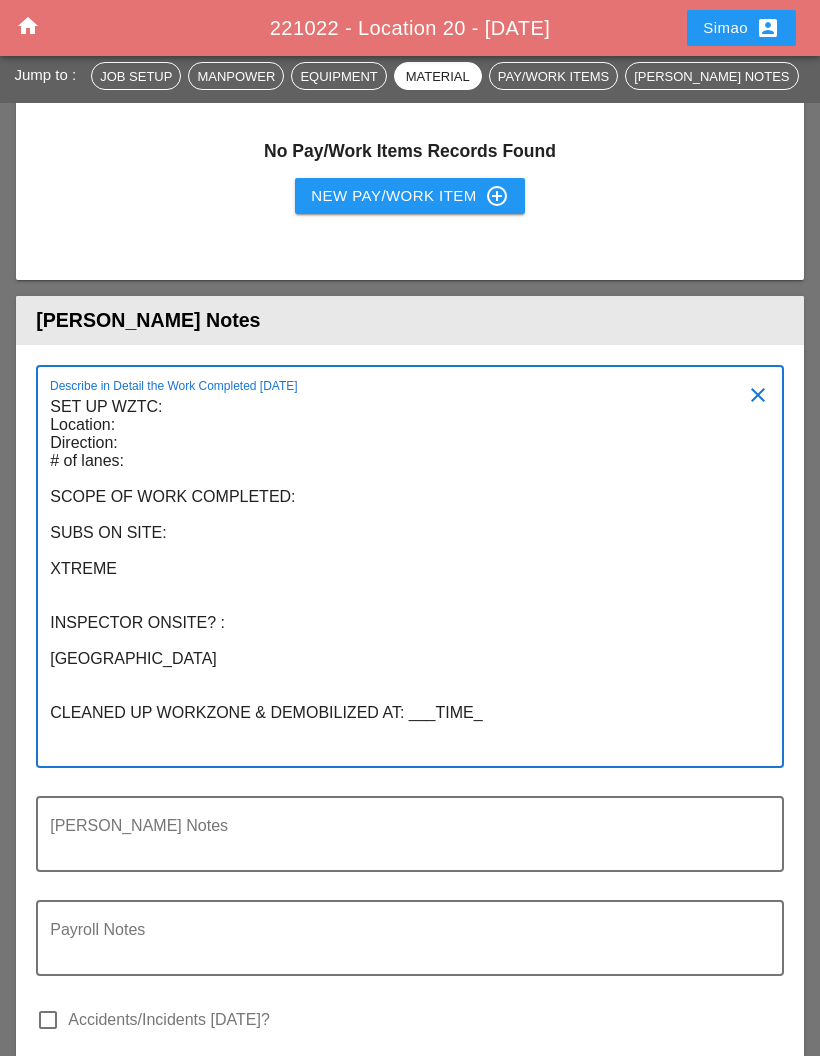 scroll, scrollTop: 0, scrollLeft: 0, axis: both 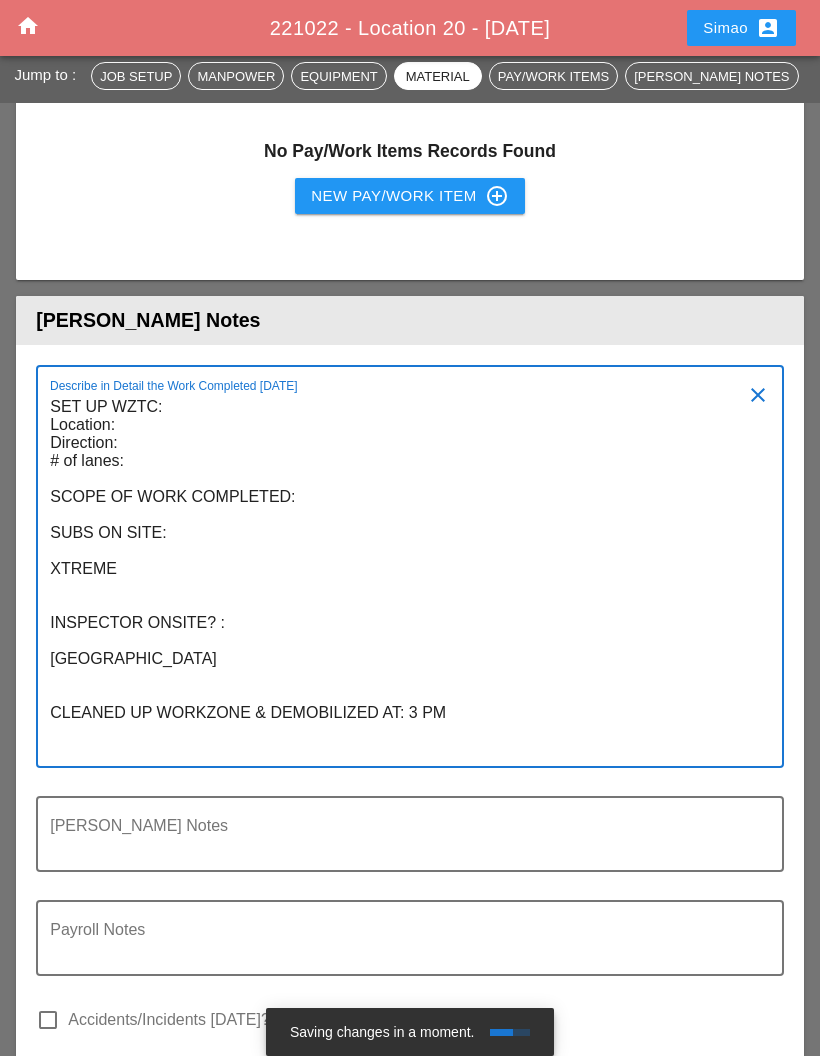 click on "SET UP WZTC:
Location:
Direction:
# of lanes:
SCOPE OF WORK COMPLETED:
SUBS ON SITE:
XTREME
INSPECTOR ONSITE? :
SULICK
CLEANED UP WORKZONE & DEMOBILIZED AT: 3 PM" at bounding box center (402, 578) 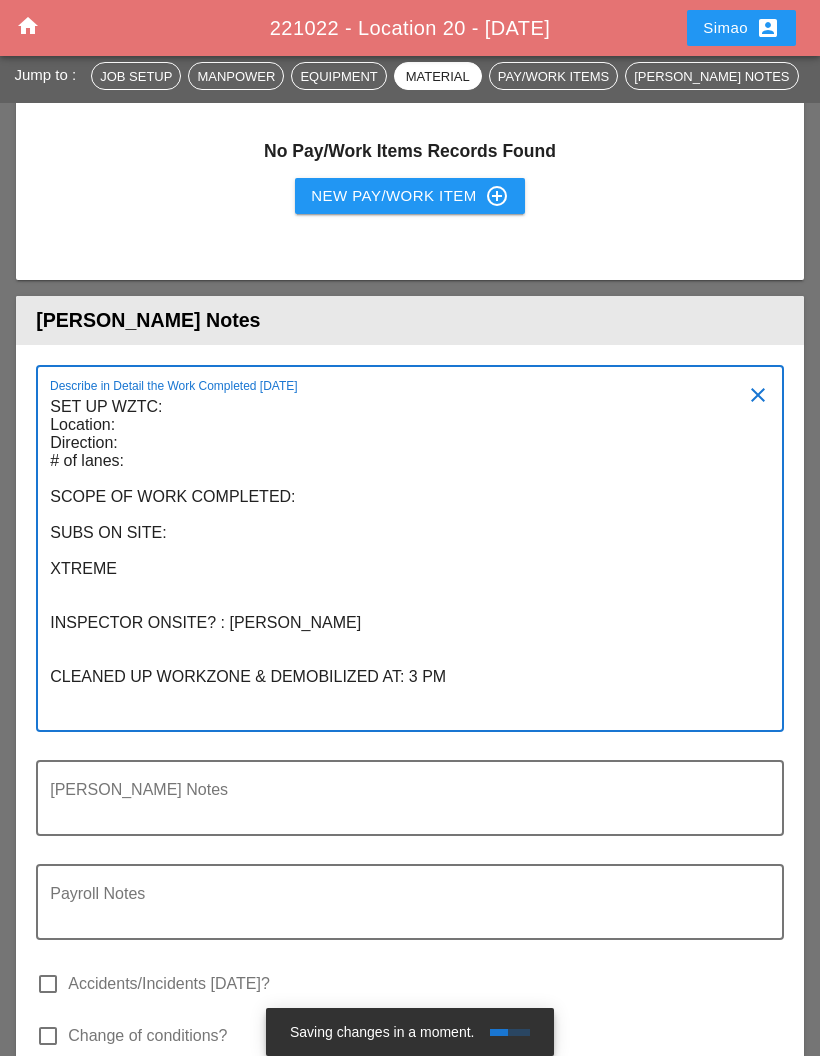scroll, scrollTop: 0, scrollLeft: 0, axis: both 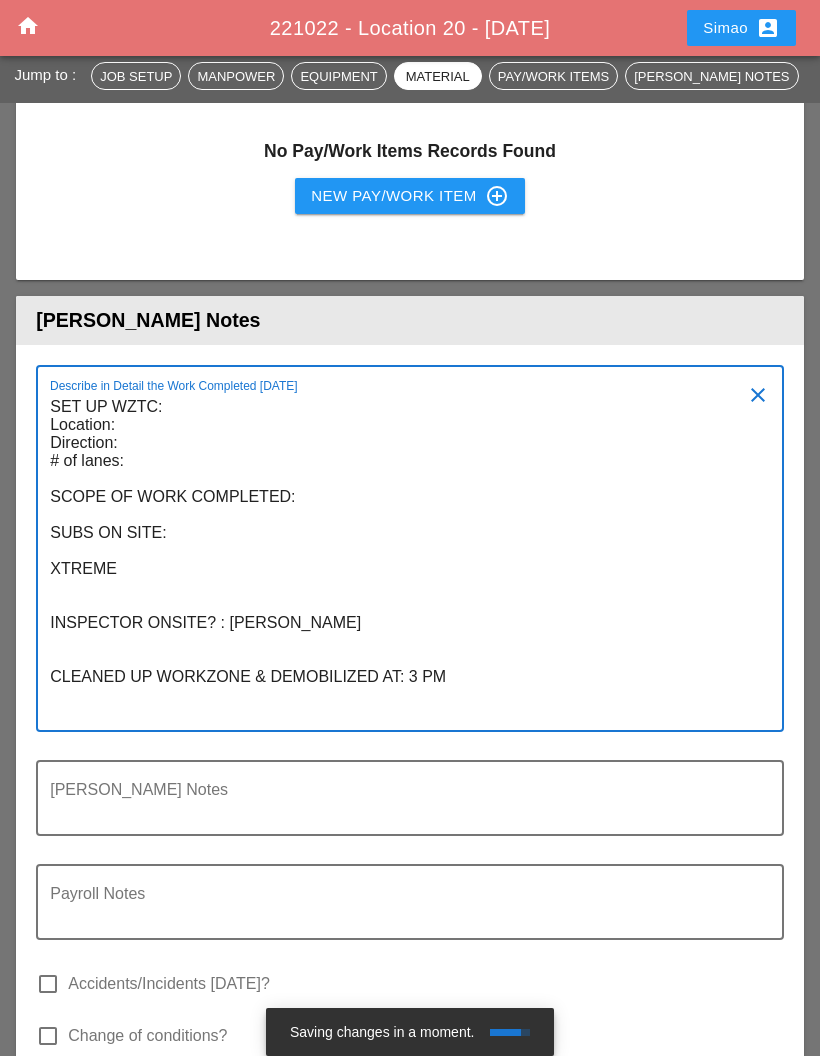 click on "SET UP WZTC:
Location:
Direction:
# of lanes:
SCOPE OF WORK COMPLETED:
SUBS ON SITE:
XTREME
INSPECTOR ONSITE? : SULICK
CLEANED UP WORKZONE & DEMOBILIZED AT: 3 PM" at bounding box center [402, 560] 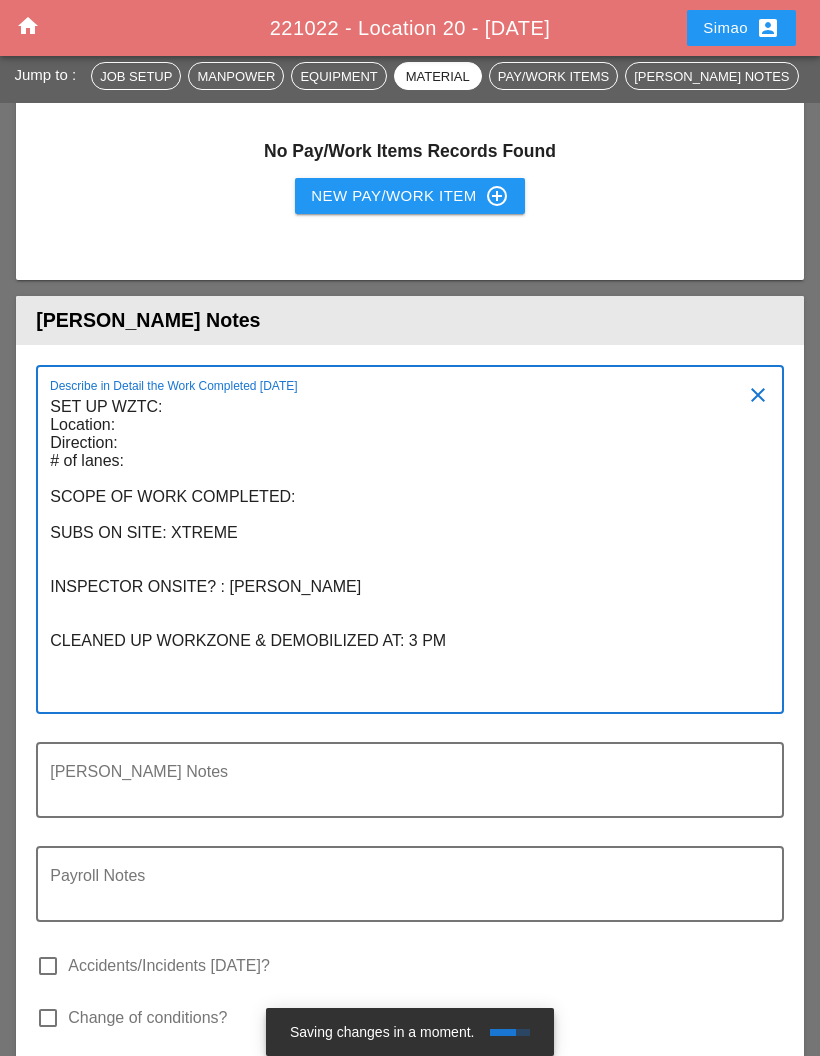 scroll, scrollTop: 0, scrollLeft: 0, axis: both 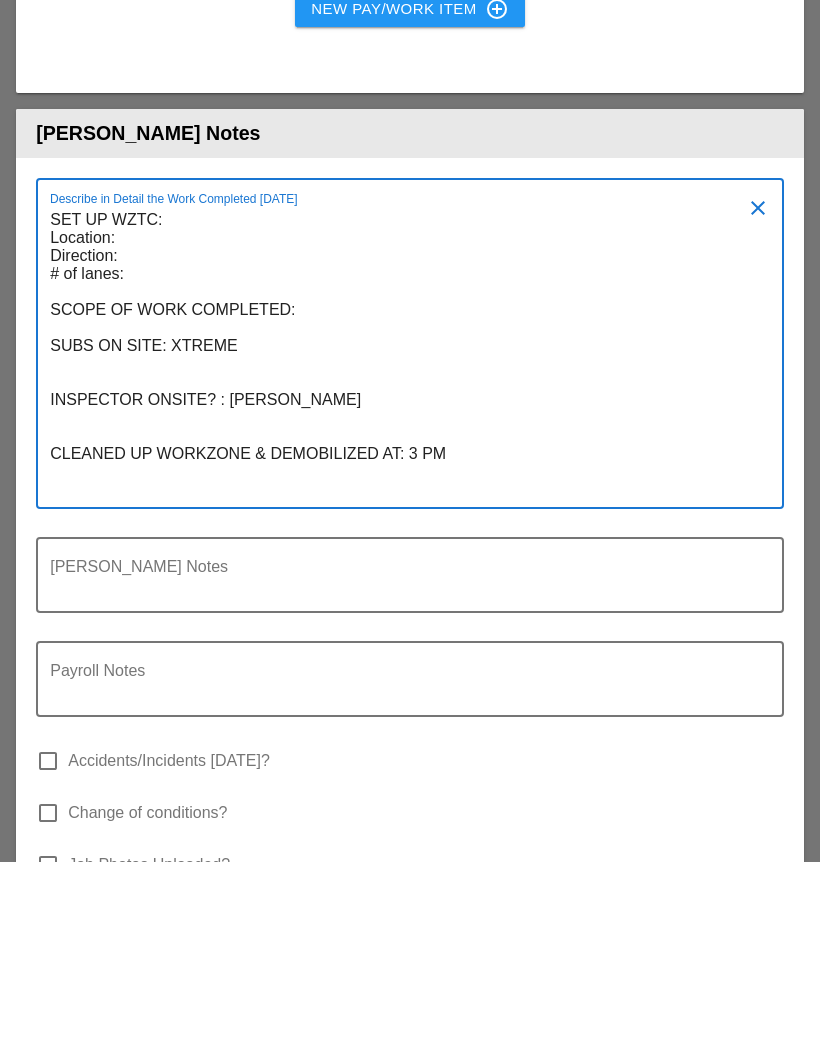 click on "SET UP WZTC:
Location:
Direction:
# of lanes:
SCOPE OF WORK COMPLETED:
SUBS ON SITE: XTREME
INSPECTOR ONSITE? : SULICK
CLEANED UP WORKZONE & DEMOBILIZED AT: 3 PM" at bounding box center (402, 550) 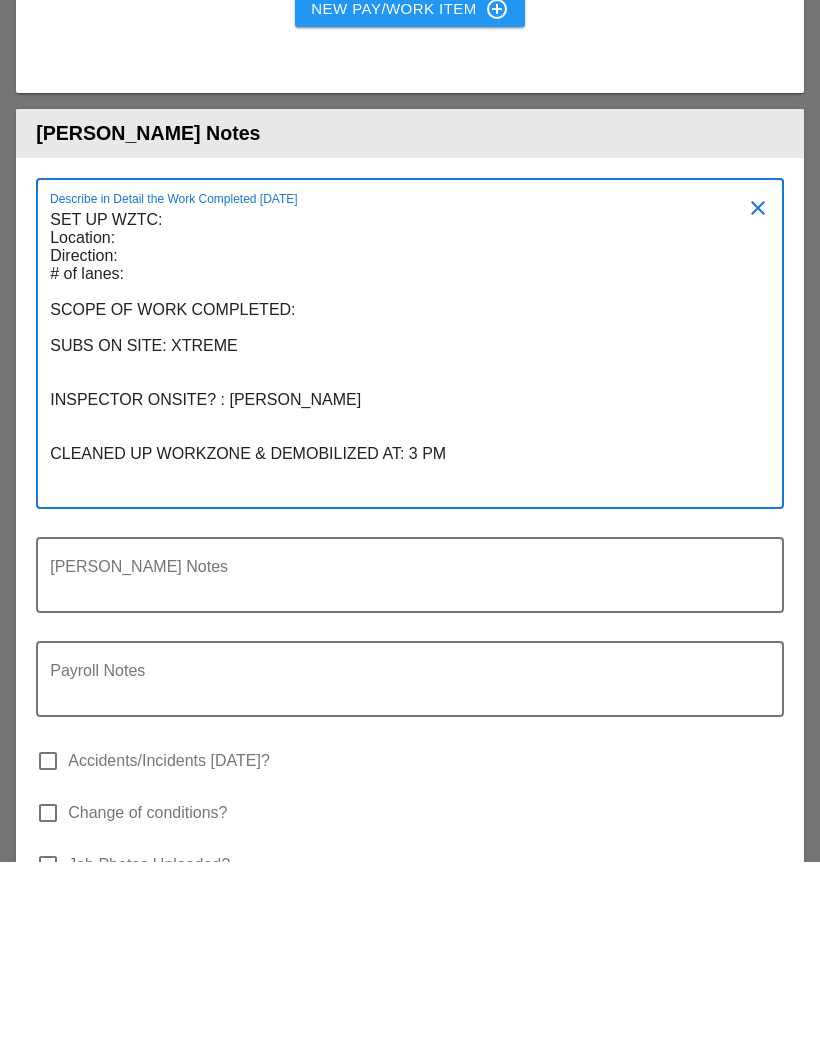 click on "SET UP WZTC:
Location:
Direction:
# of lanes:
SCOPE OF WORK COMPLETED:
SUBS ON SITE: XTREME
INSPECTOR ONSITE? : SULICK
CLEANED UP WORKZONE & DEMOBILIZED AT: 3 PM" at bounding box center (402, 550) 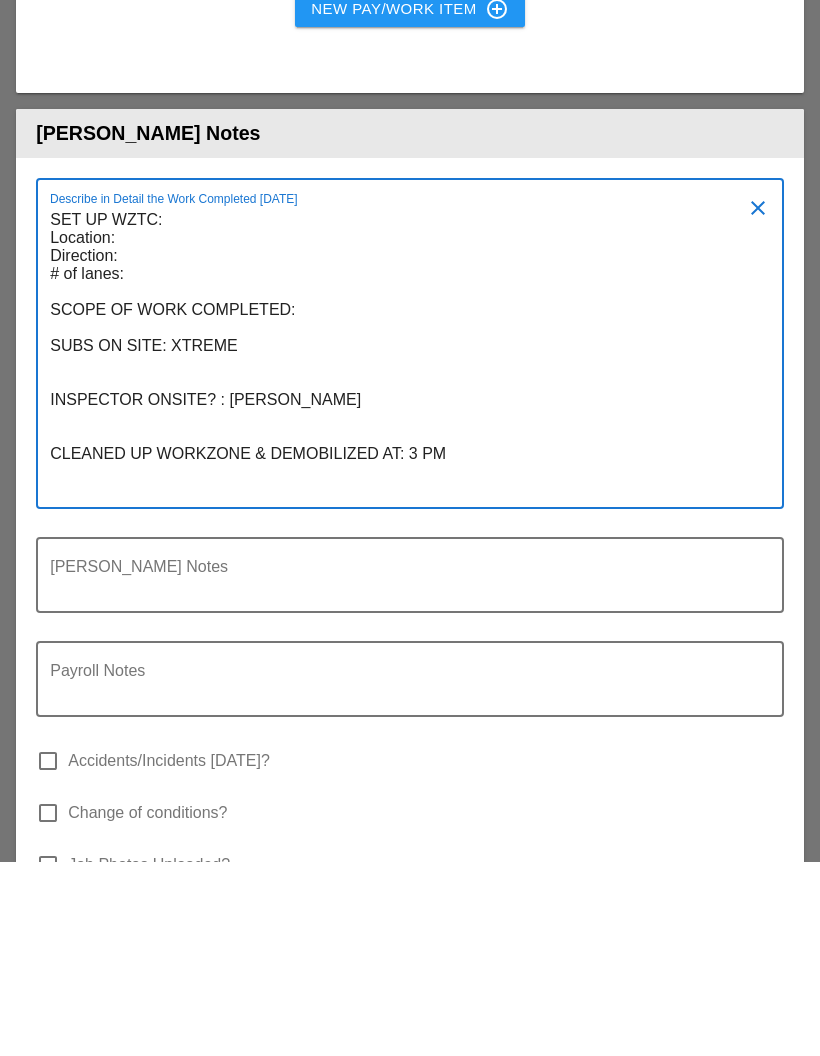 click on "SET UP WZTC:
Location:
Direction:
# of lanes:
SCOPE OF WORK COMPLETED:
SUBS ON SITE: XTREME
INSPECTOR ONSITE? : SULICK
CLEANED UP WORKZONE & DEMOBILIZED AT: 3 PM" at bounding box center [402, 550] 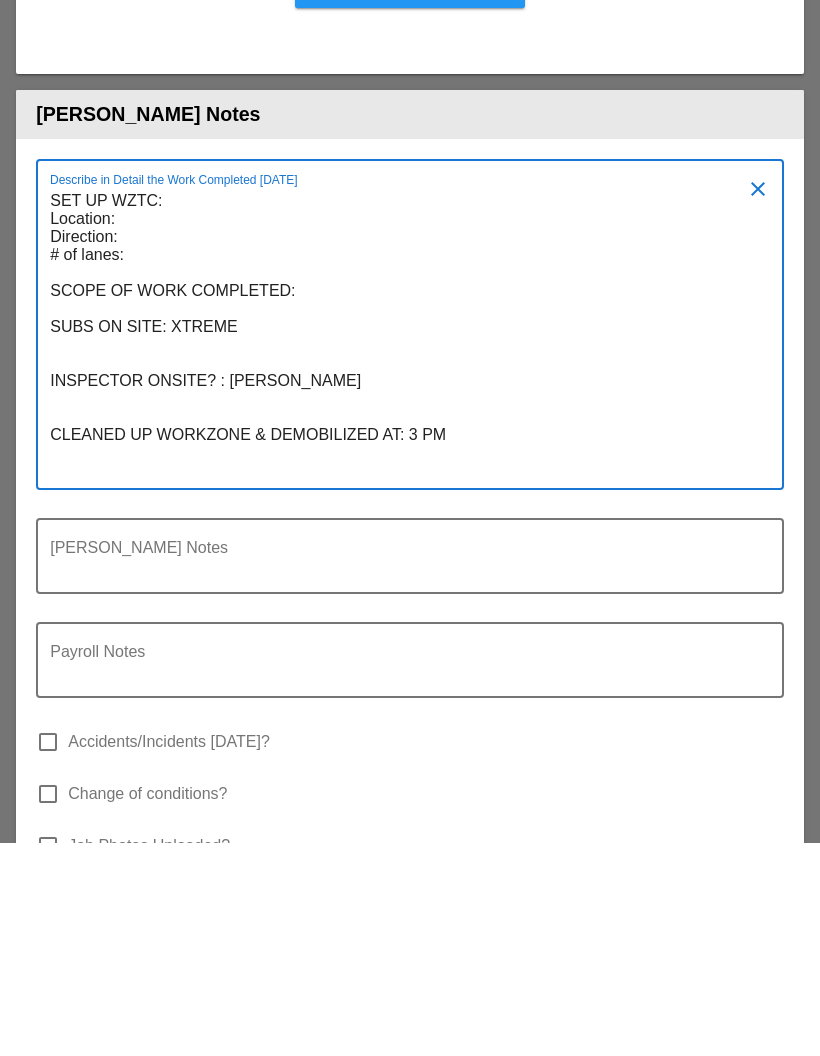 scroll, scrollTop: 0, scrollLeft: 0, axis: both 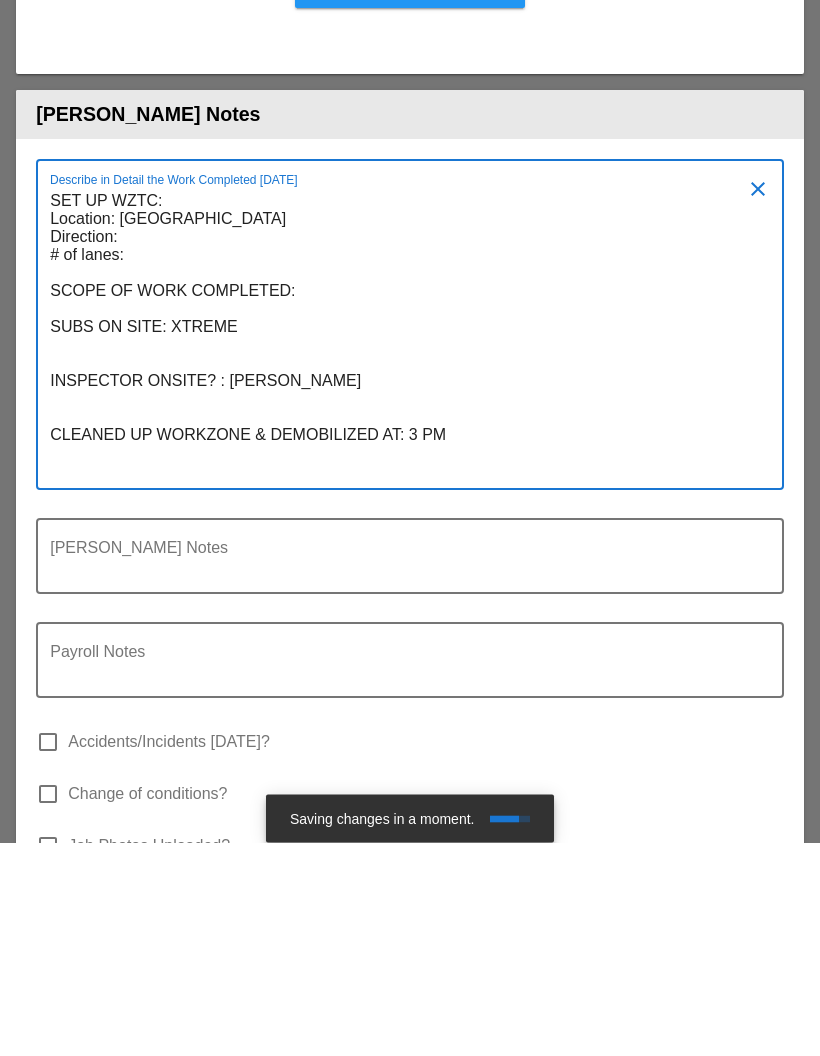click on "SET UP WZTC:
Location: GRAND CENTRAL PARKWAY
Direction:
# of lanes:
SCOPE OF WORK COMPLETED:
SUBS ON SITE: XTREME
INSPECTOR ONSITE? : SULICK
CLEANED UP WORKZONE & DEMOBILIZED AT: 3 PM" at bounding box center [402, 550] 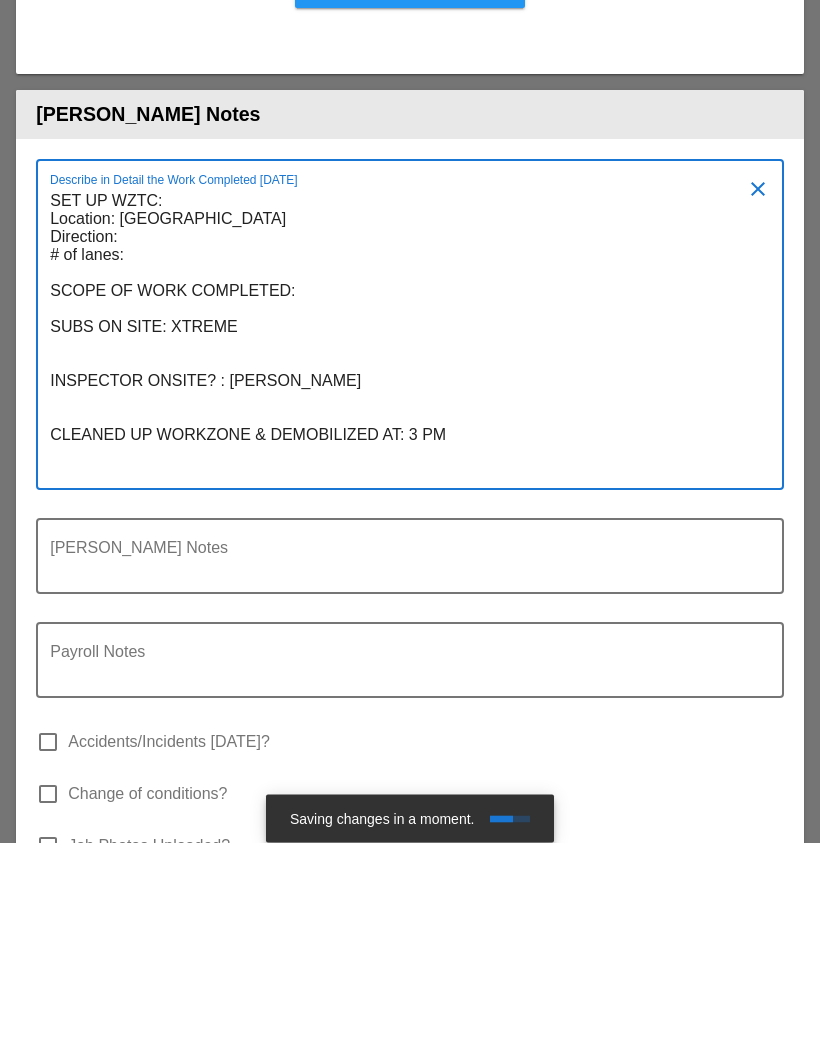scroll, scrollTop: 0, scrollLeft: 0, axis: both 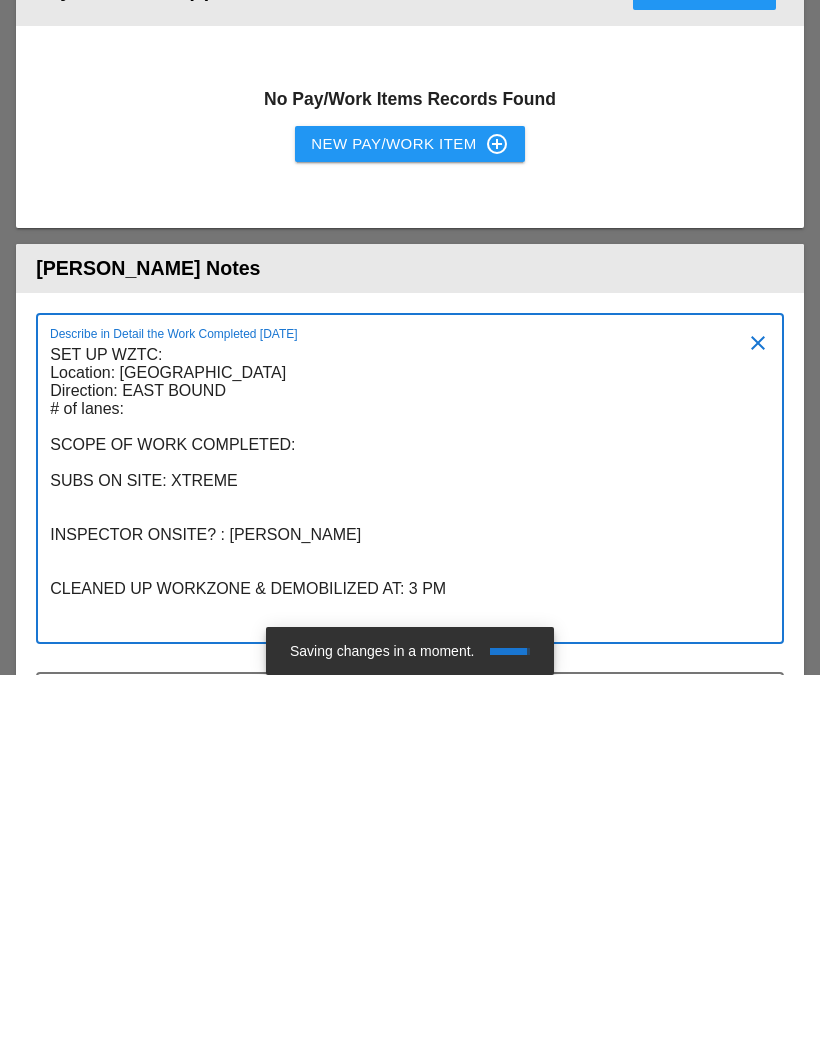 click on "SET UP WZTC:
Location: GRAND CENTRAL PARKWAY
Direction: EAST BOUND
# of lanes:
SCOPE OF WORK COMPLETED:
SUBS ON SITE: XTREME
INSPECTOR ONSITE? : SULICK
CLEANED UP WORKZONE & DEMOBILIZED AT: 3 PM" at bounding box center (402, 871) 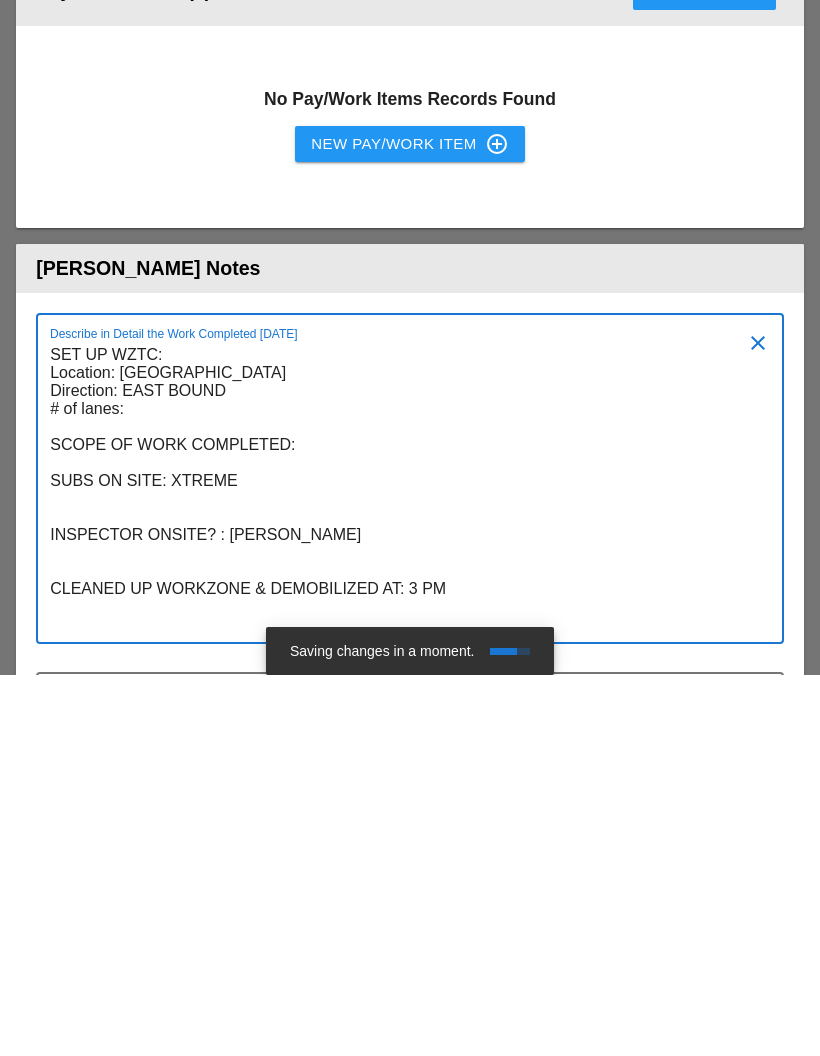 click on "SET UP WZTC:
Location: GRAND CENTRAL PARKWAY
Direction: EAST BOUND
# of lanes:
SCOPE OF WORK COMPLETED:
SUBS ON SITE: XTREME
INSPECTOR ONSITE? : SULICK
CLEANED UP WORKZONE & DEMOBILIZED AT: 3 PM" at bounding box center (402, 871) 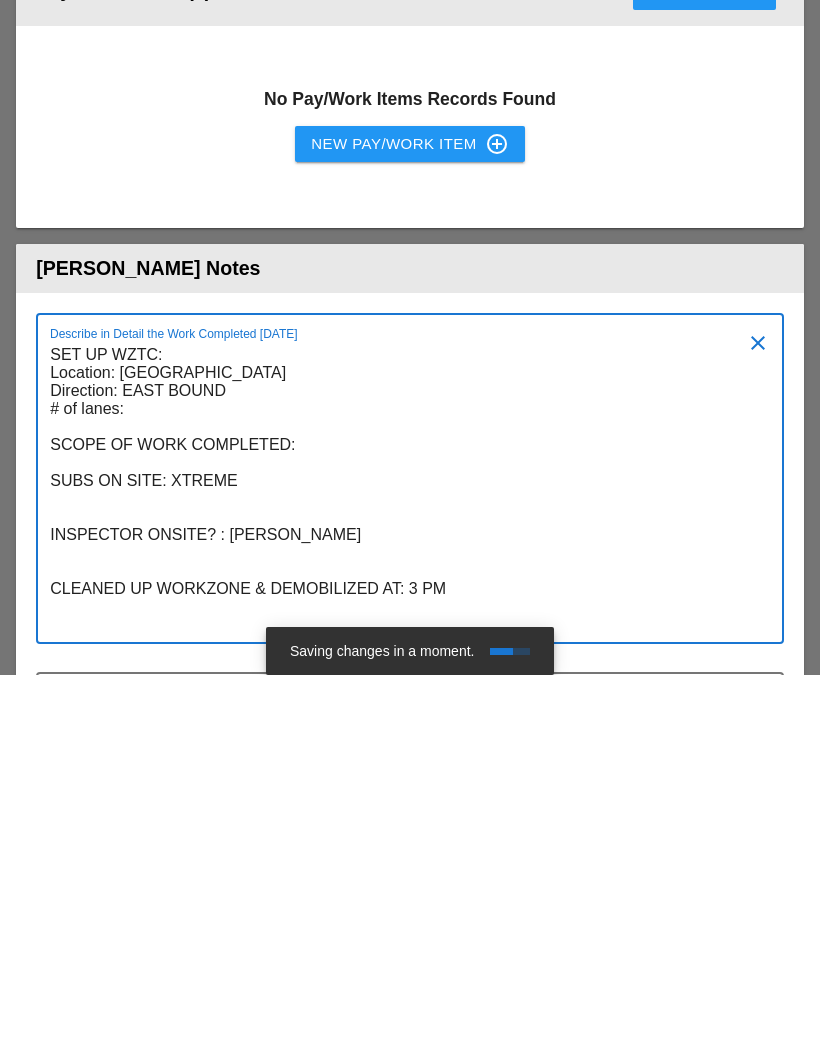 click on "SET UP WZTC:
Location: GRAND CENTRAL PARKWAY
Direction: EAST BOUND
# of lanes:
SCOPE OF WORK COMPLETED:
SUBS ON SITE: XTREME
INSPECTOR ONSITE? : SULICK
CLEANED UP WORKZONE & DEMOBILIZED AT: 3 PM" at bounding box center (402, 871) 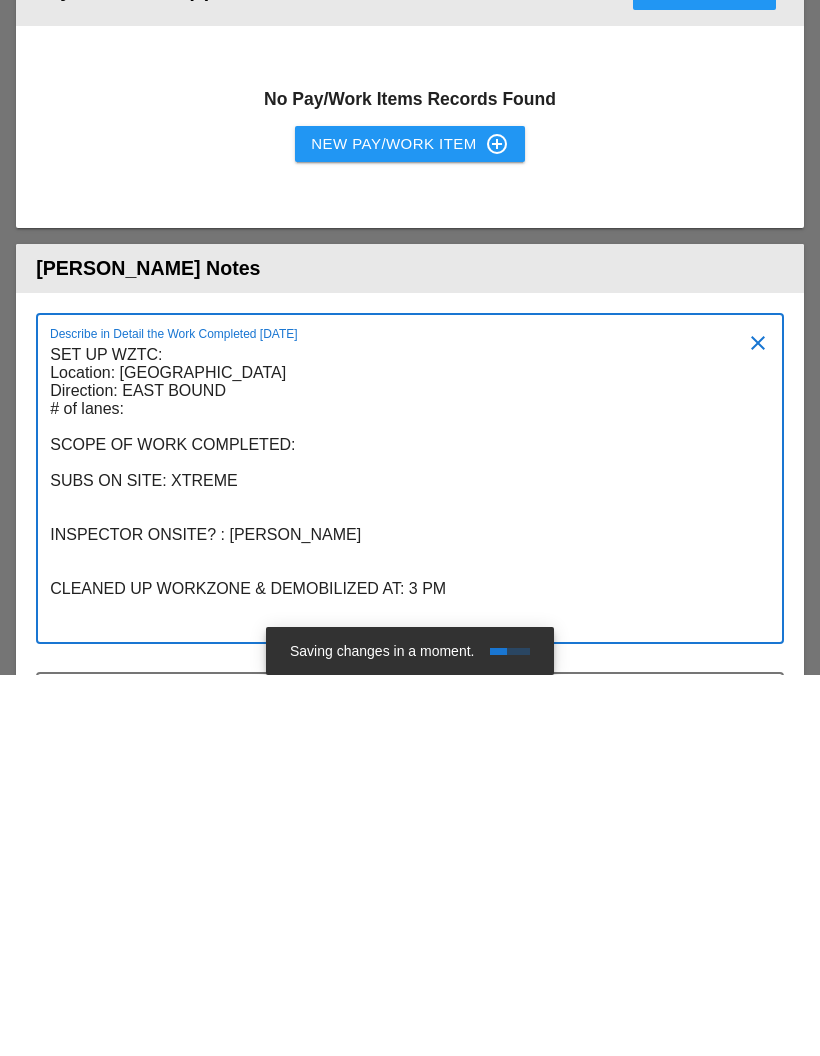 scroll, scrollTop: 0, scrollLeft: 0, axis: both 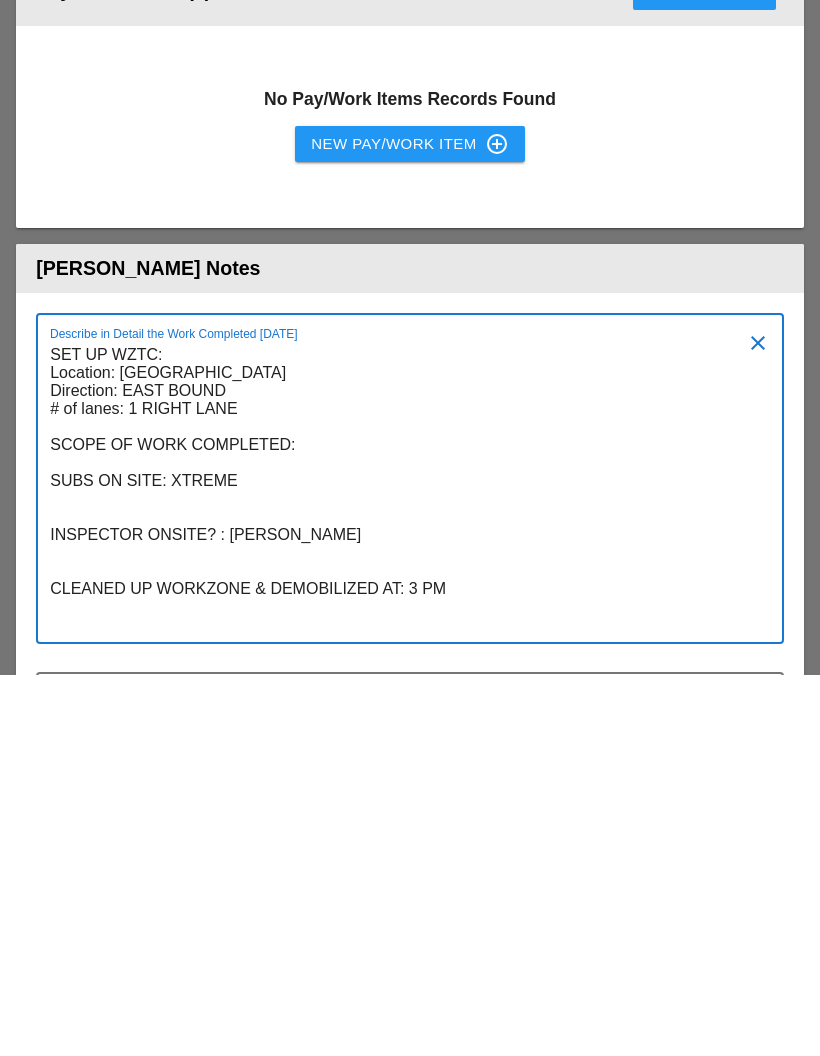click on "SET UP WZTC:
Location: GRAND CENTRAL PARKWAY
Direction: EAST BOUND
# of lanes: 1 RIGHT LANE
SCOPE OF WORK COMPLETED:
SUBS ON SITE: XTREME
INSPECTOR ONSITE? : SULICK
CLEANED UP WORKZONE & DEMOBILIZED AT: 3 PM" at bounding box center [402, 871] 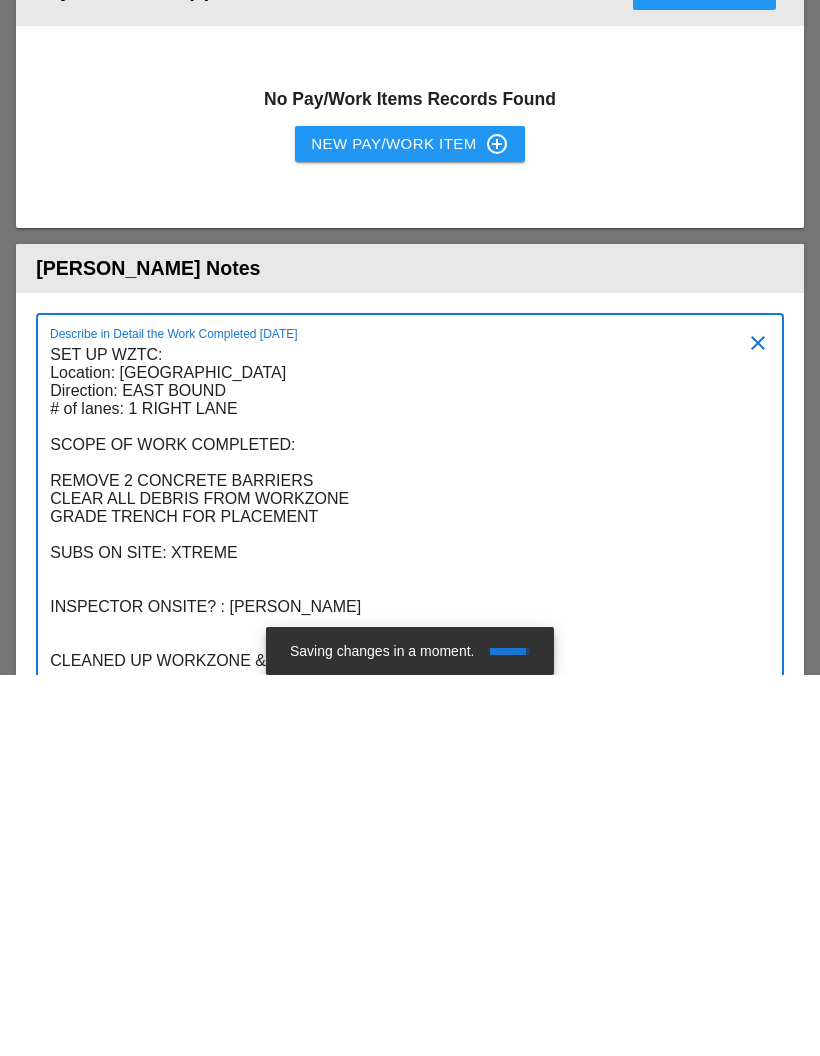scroll, scrollTop: 0, scrollLeft: 0, axis: both 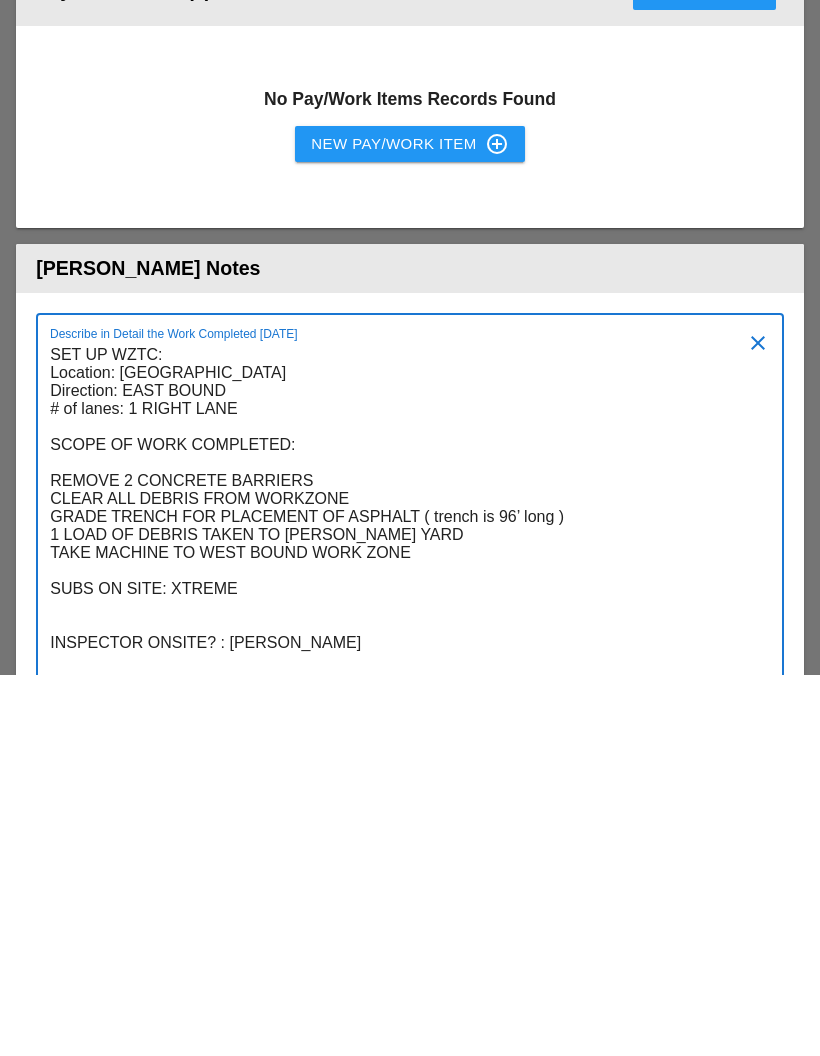 click on "SET UP WZTC:
Location: GRAND CENTRAL PARKWAY
Direction: EAST BOUND
# of lanes: 1 RIGHT LANE
SCOPE OF WORK COMPLETED:
REMOVE 2 CONCRETE BARRIERS
CLEAR ALL DEBRIS FROM WORKZONE
GRADE TRENCH FOR PLACEMENT OF ASPHALT ( trench is 96’ long )
1 LOAD OF DEBRIS TAKEN TO PROVOST YARD
TAKE MACHINE TO WEST BOUND WORK ZONE
SUBS ON SITE: XTREME
INSPECTOR ONSITE? : SULICK
CLEANED UP WORKZONE & DEMOBILIZED AT: 3 PM" at bounding box center [402, 925] 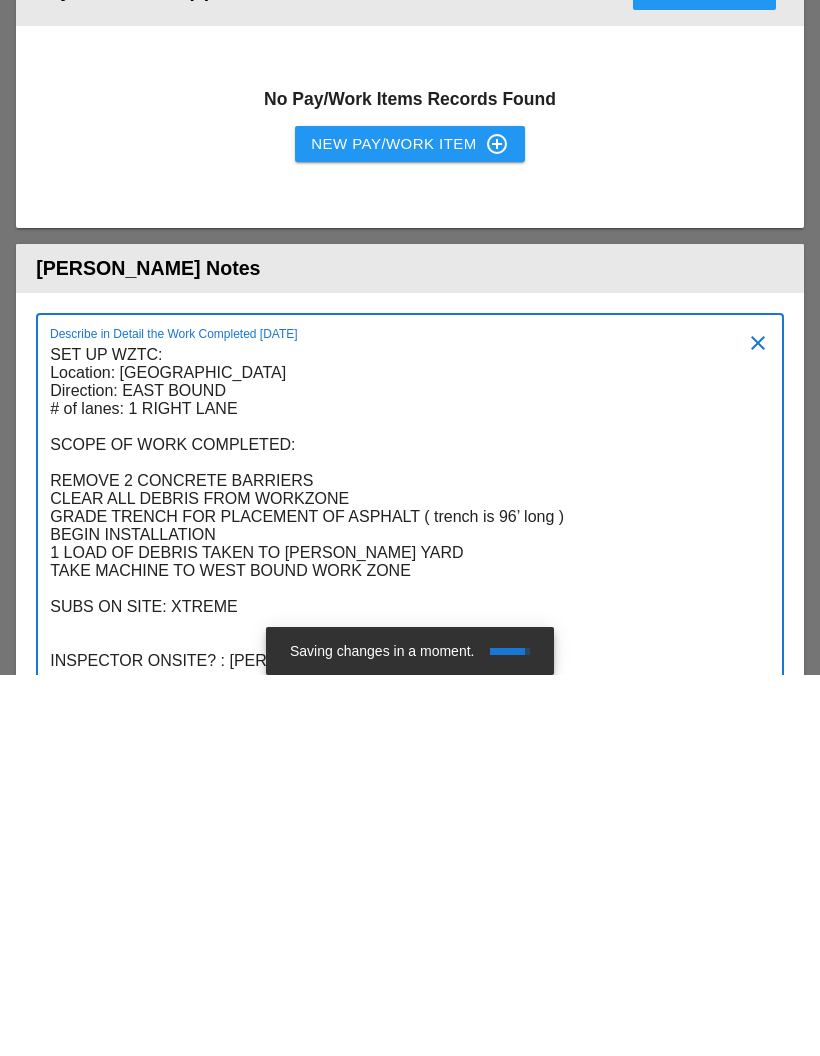 scroll, scrollTop: 0, scrollLeft: 0, axis: both 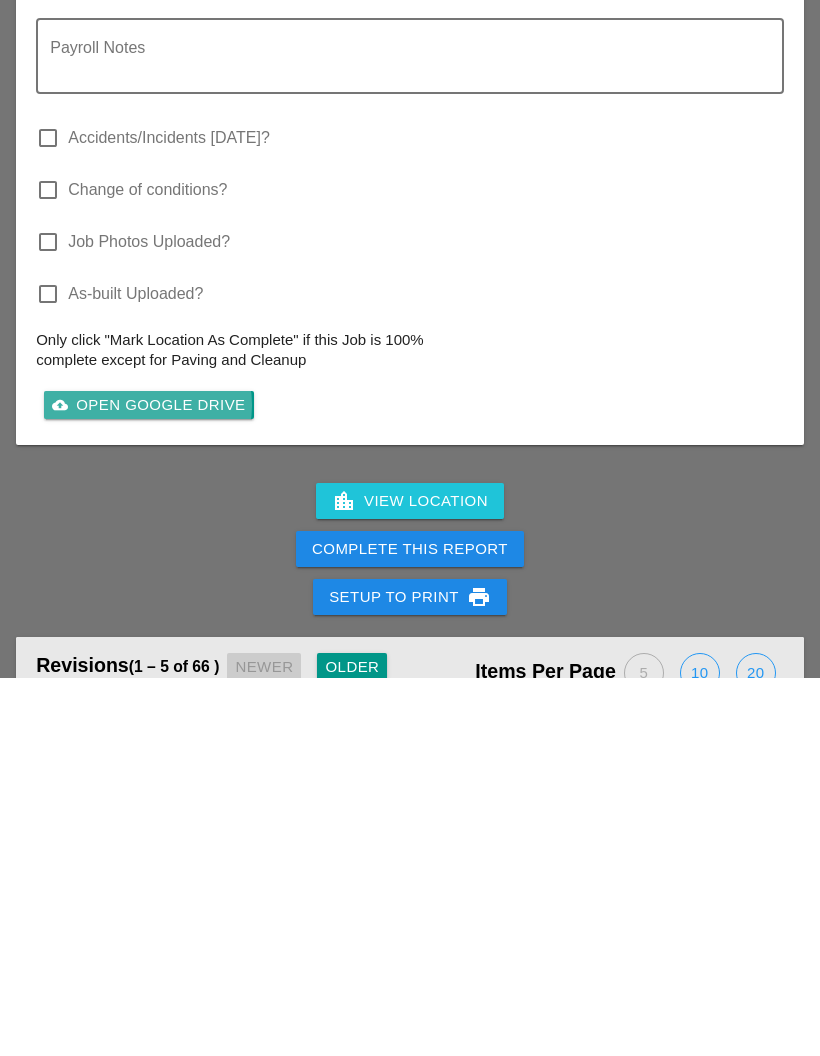 type on "SET UP WZTC:
Location: GRAND CENTRAL PARKWAY
Direction: EAST BOUND
# of lanes: 1 RIGHT LANE
SCOPE OF WORK COMPLETED:
REMOVE 2 CONCRETE BARRIERS
CLEAR ALL DEBRIS FROM WORKZONE
GRADE TRENCH FOR PLACEMENT OF ASPHALT ( trench is 96’ long )
BEGIN INSTALLATION OF GUIDERAIL ( 3 posts and 2
1 LOAD OF DEBRIS TAKEN TO PROVOST YARD
TAKE MACHINE TO WEST BOUND WORK ZONE
SUBS ON SITE: XTREME
INSPECTOR ONSITE? : SULICK
CLEANED UP WORKZONE & DEMOBILIZED AT: 3 PM" 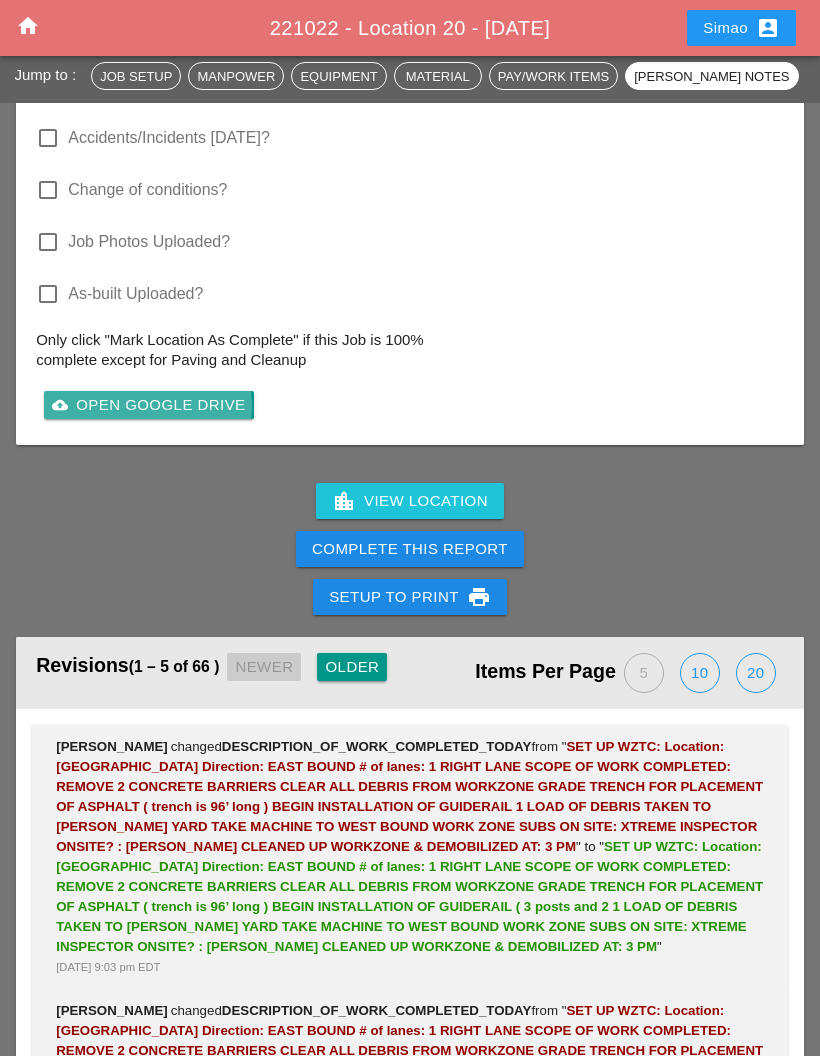 click on "cloud_upload Open Google Drive" at bounding box center (148, 405) 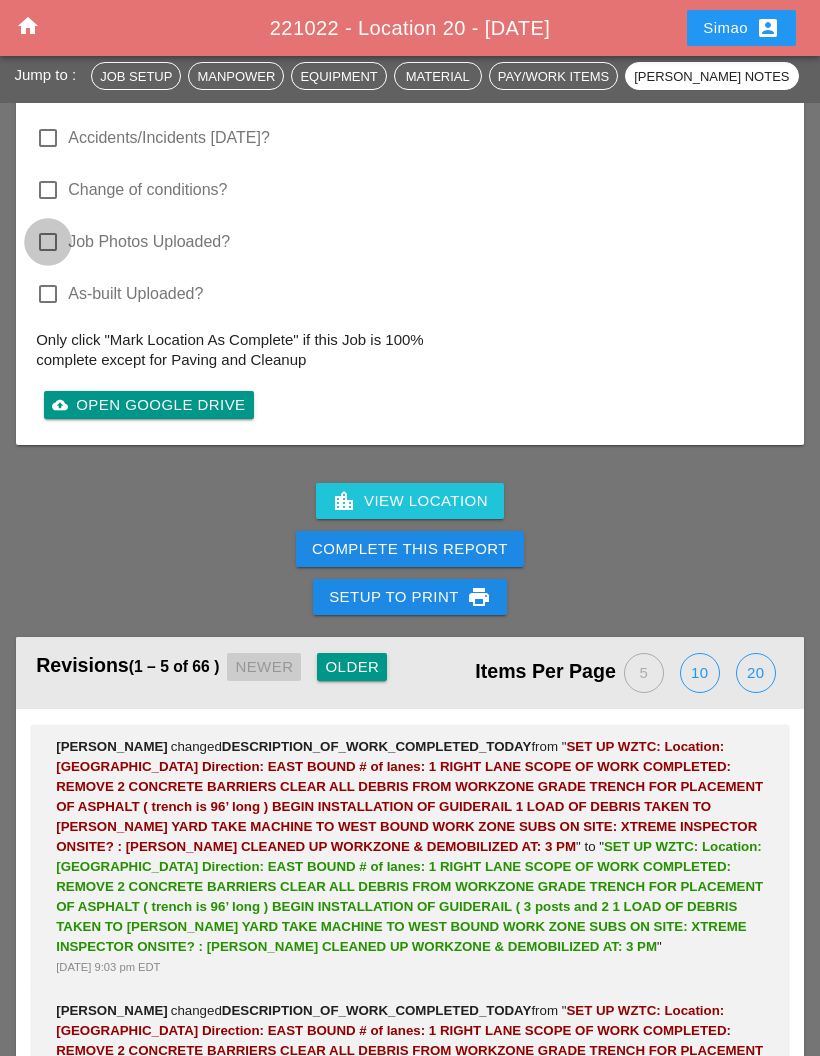 click at bounding box center [48, 242] 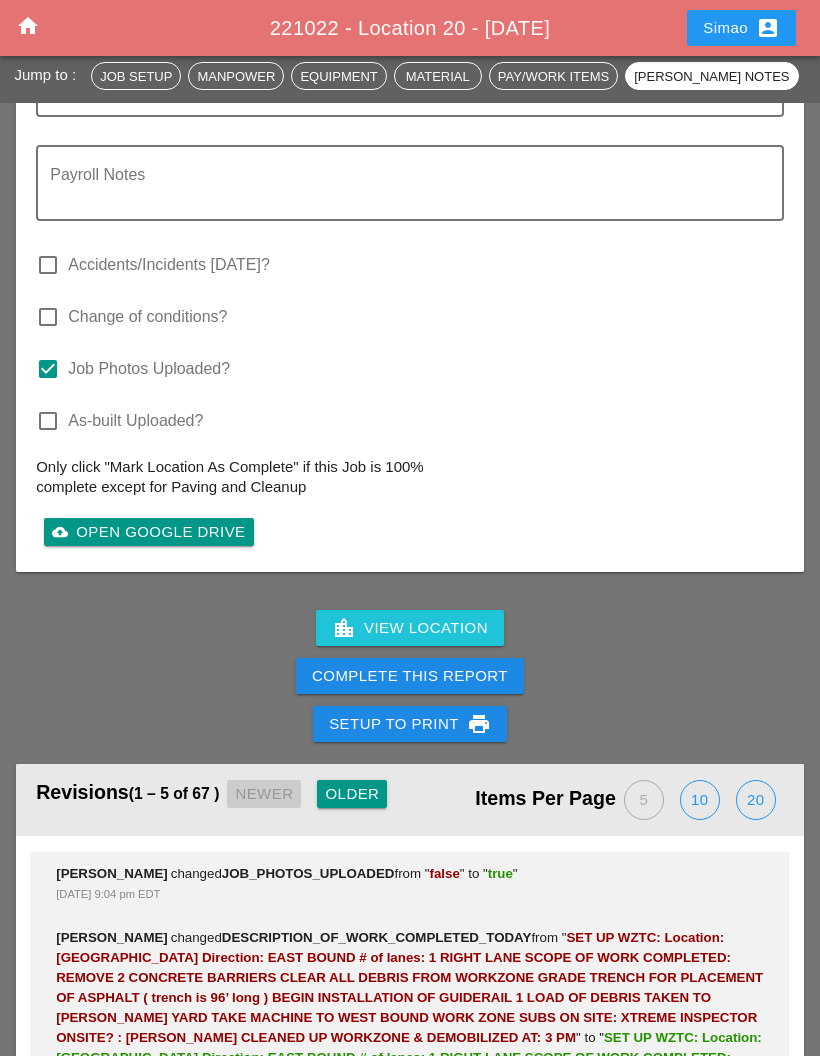 scroll, scrollTop: 4040, scrollLeft: 0, axis: vertical 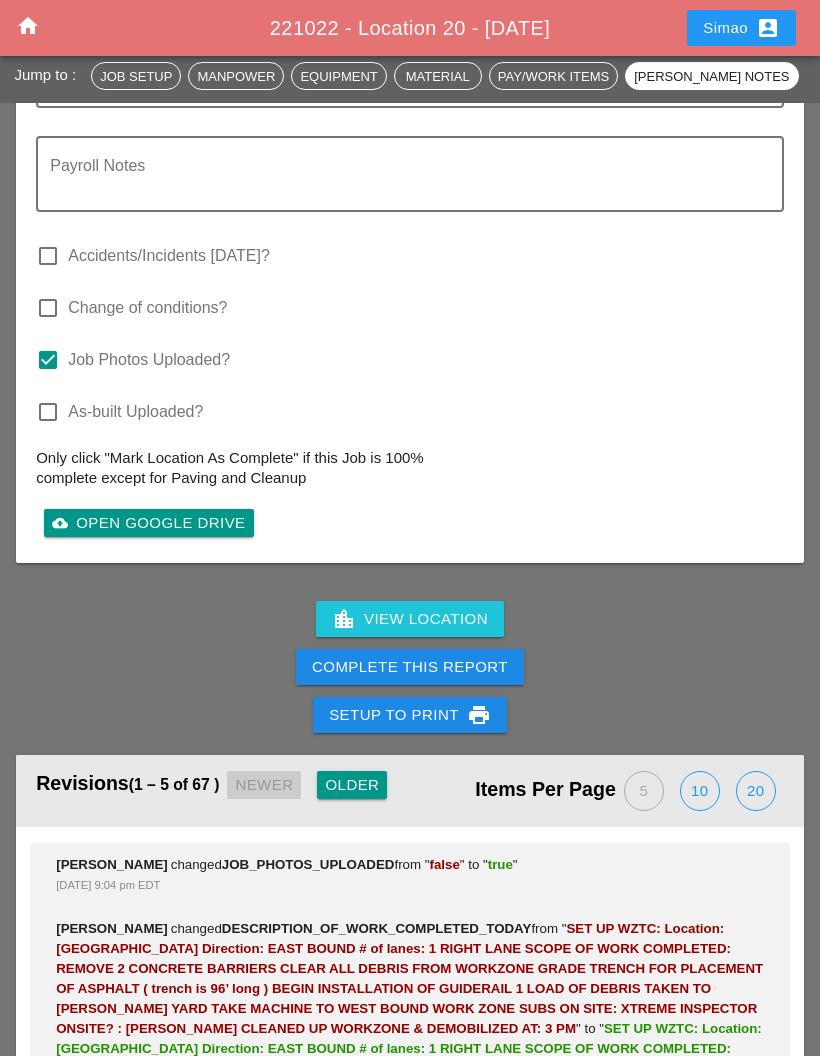 click on "Complete This Report" at bounding box center (410, 667) 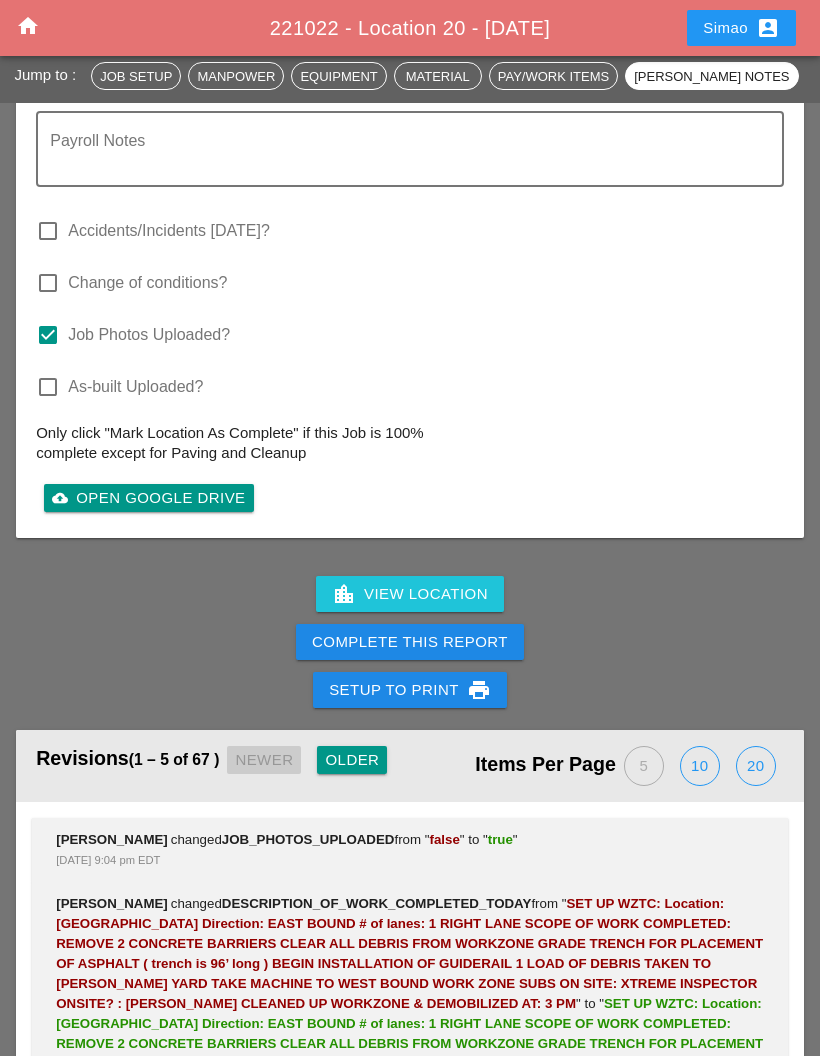 scroll, scrollTop: 4059, scrollLeft: 0, axis: vertical 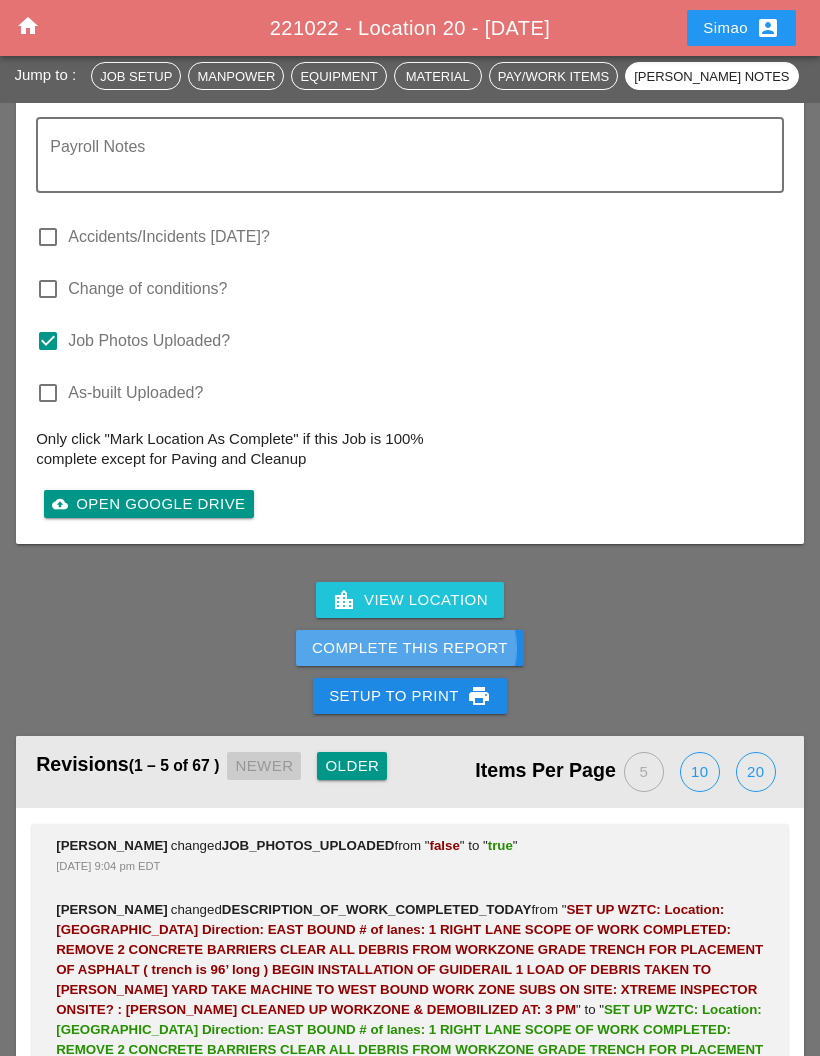 click on "Complete This Report" at bounding box center (410, 648) 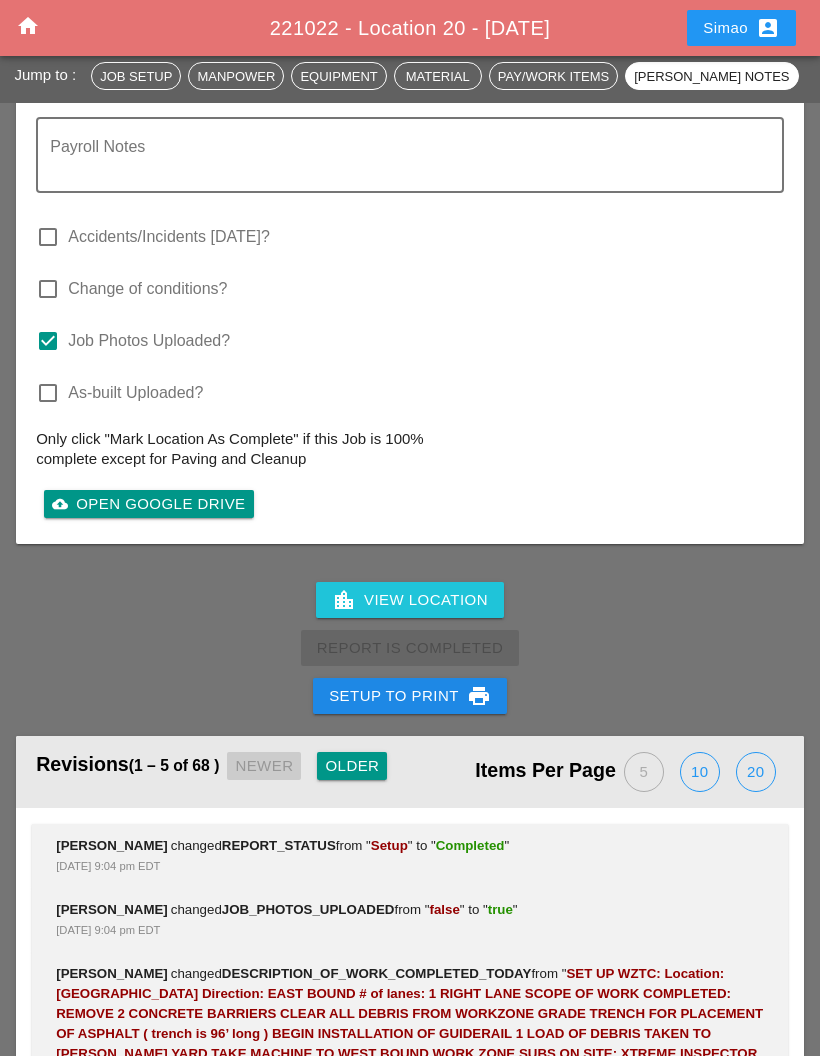 scroll, scrollTop: 0, scrollLeft: 0, axis: both 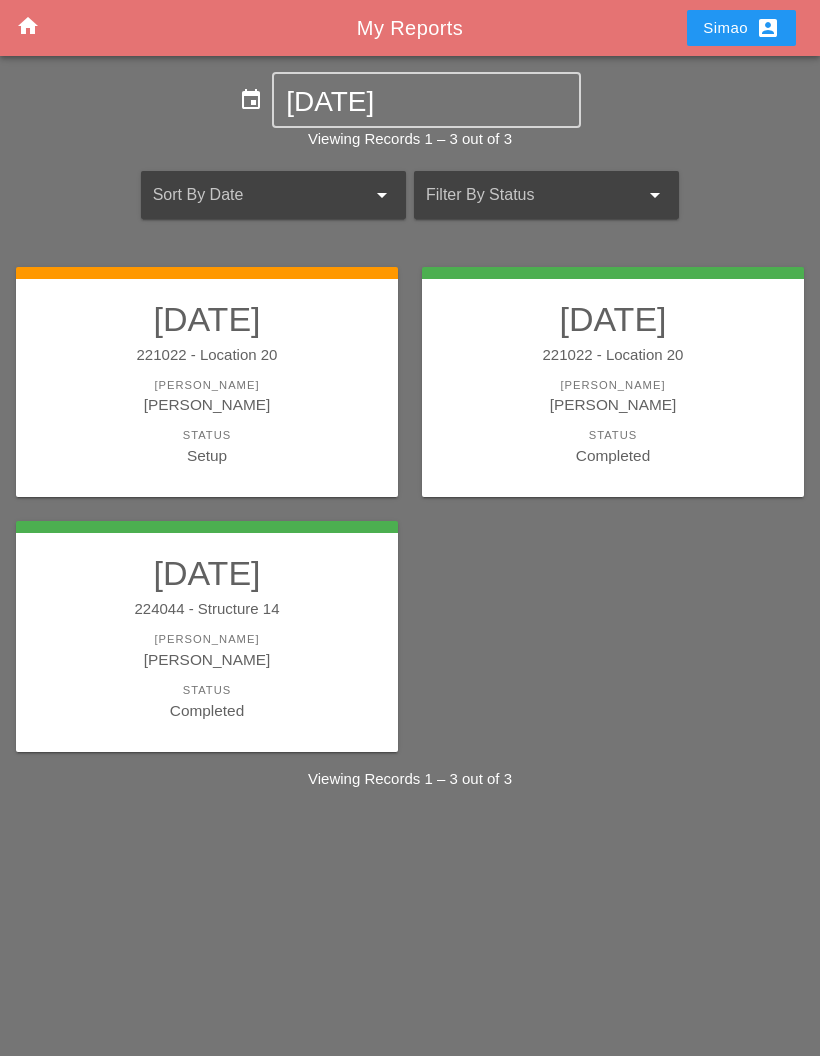 click on "07/01/2025 221022 - Location 20 Foreman Simao Pinheiro Status Setup" at bounding box center [207, 383] 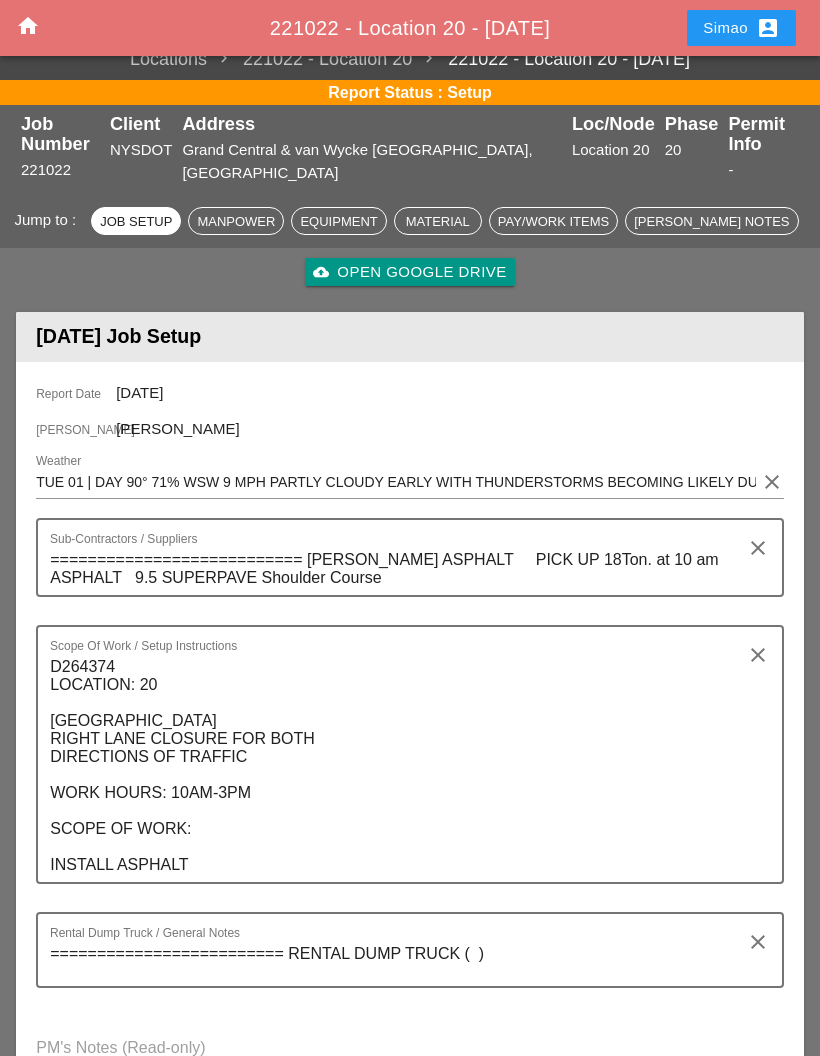 scroll, scrollTop: 0, scrollLeft: 0, axis: both 